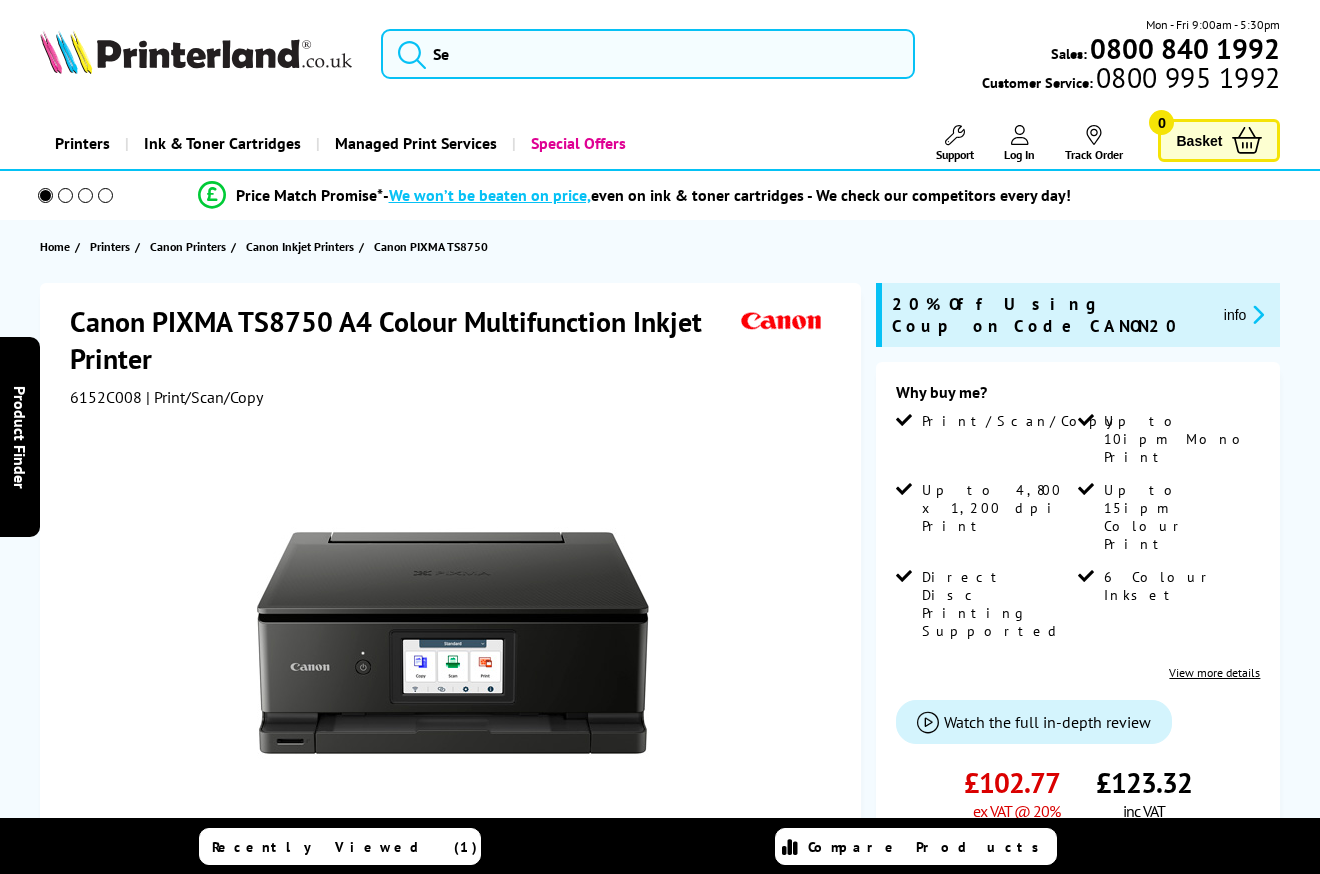 scroll, scrollTop: 0, scrollLeft: 0, axis: both 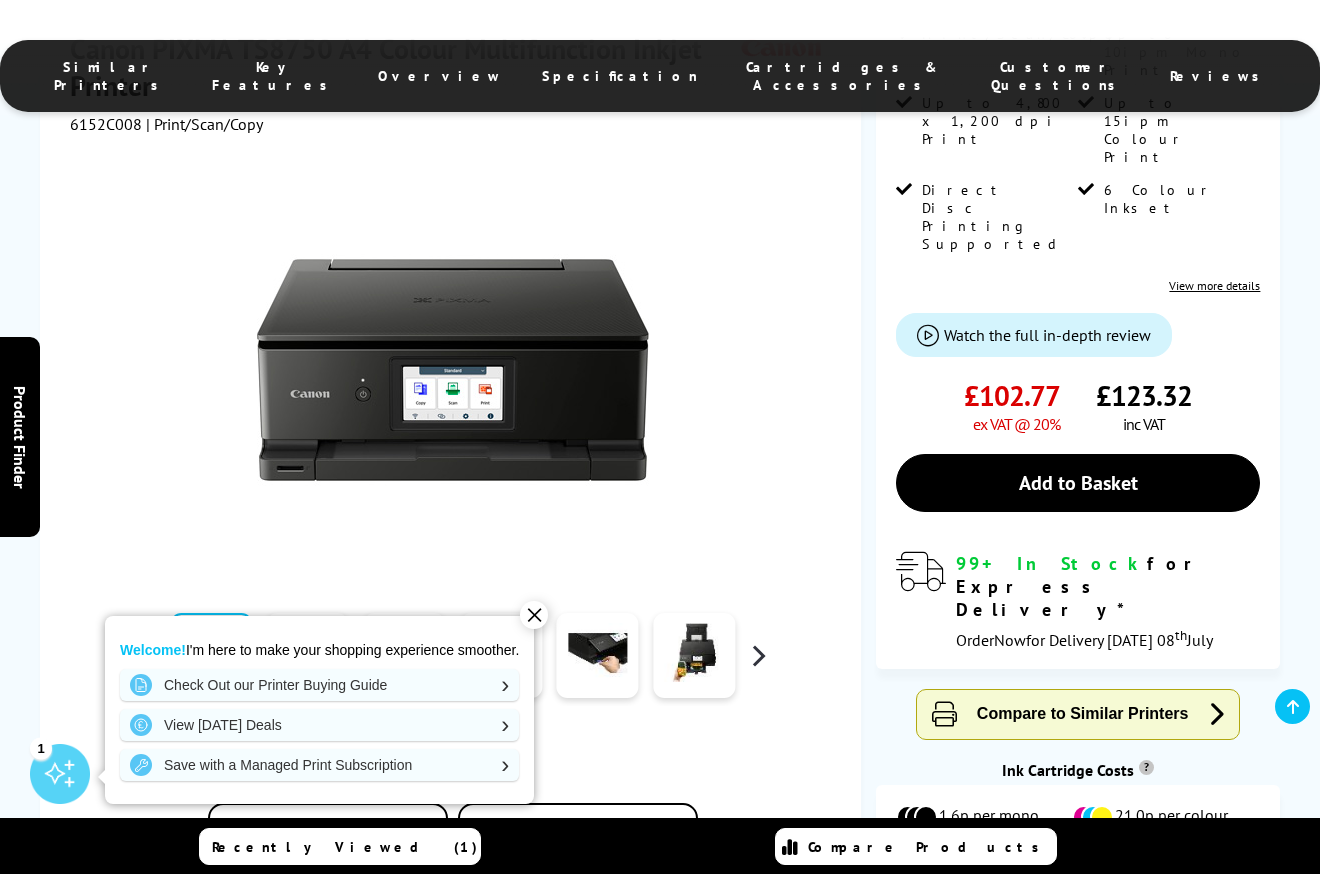 click at bounding box center (758, 656) 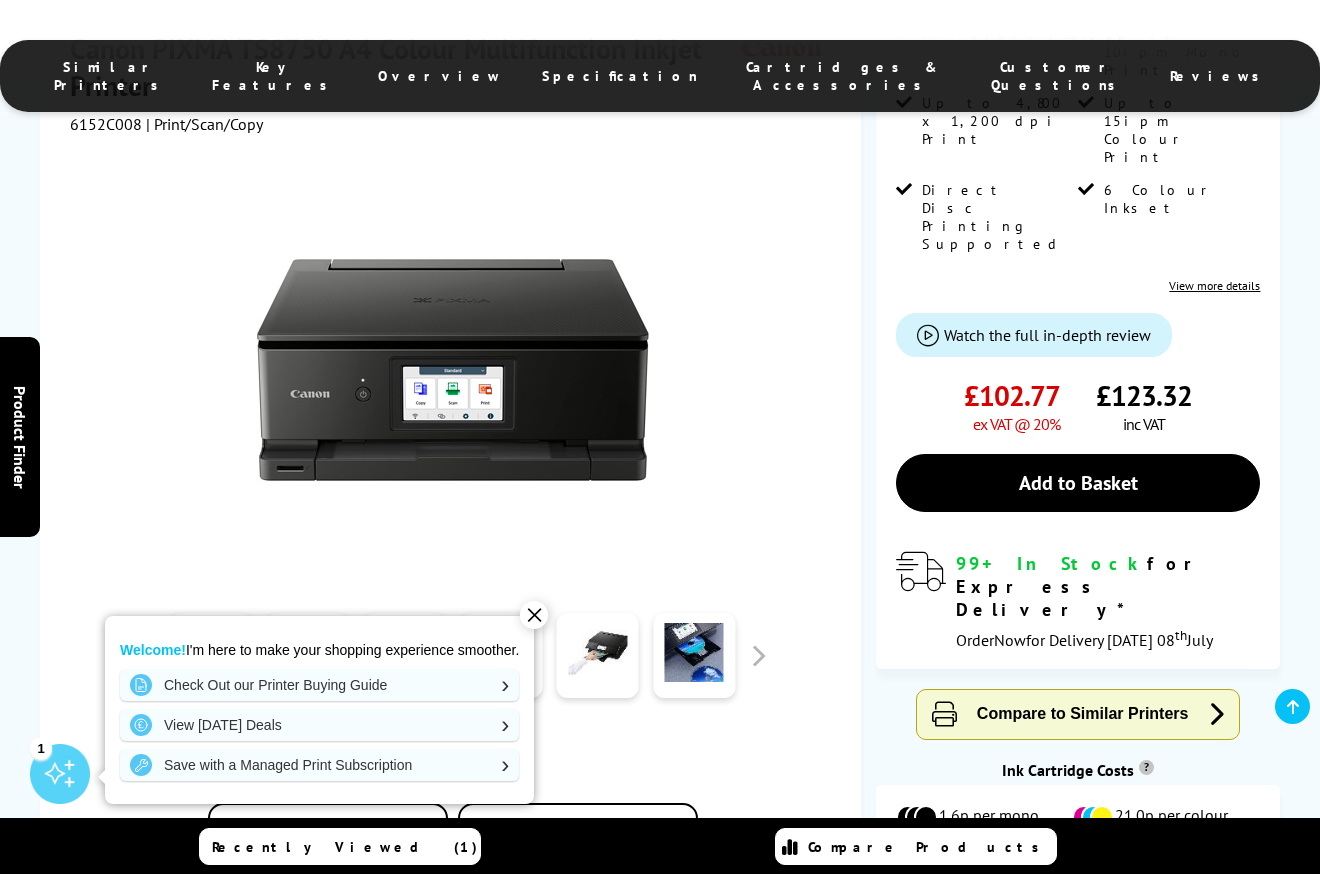 drag, startPoint x: 306, startPoint y: 553, endPoint x: 294, endPoint y: 549, distance: 12.649111 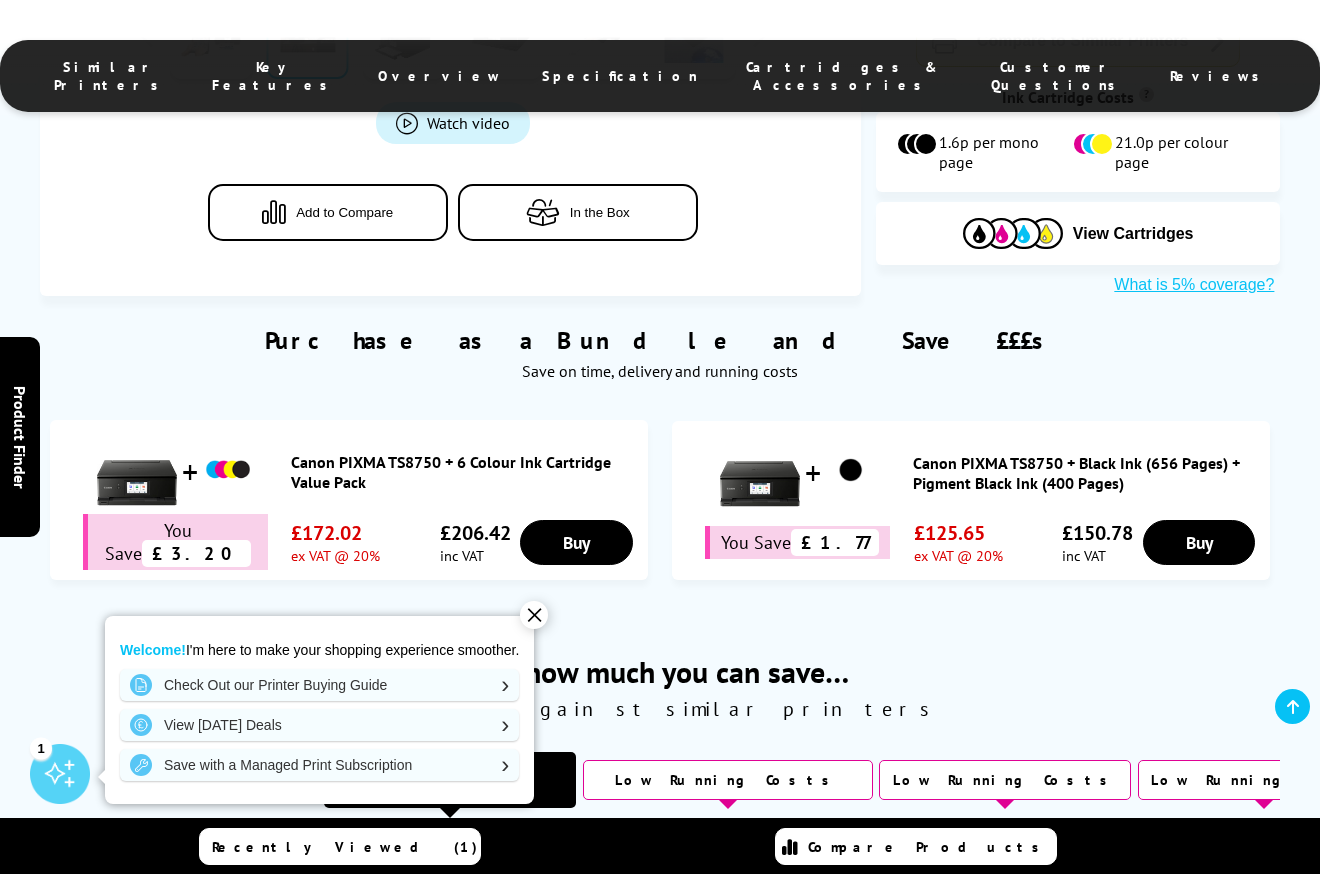 scroll, scrollTop: 0, scrollLeft: 0, axis: both 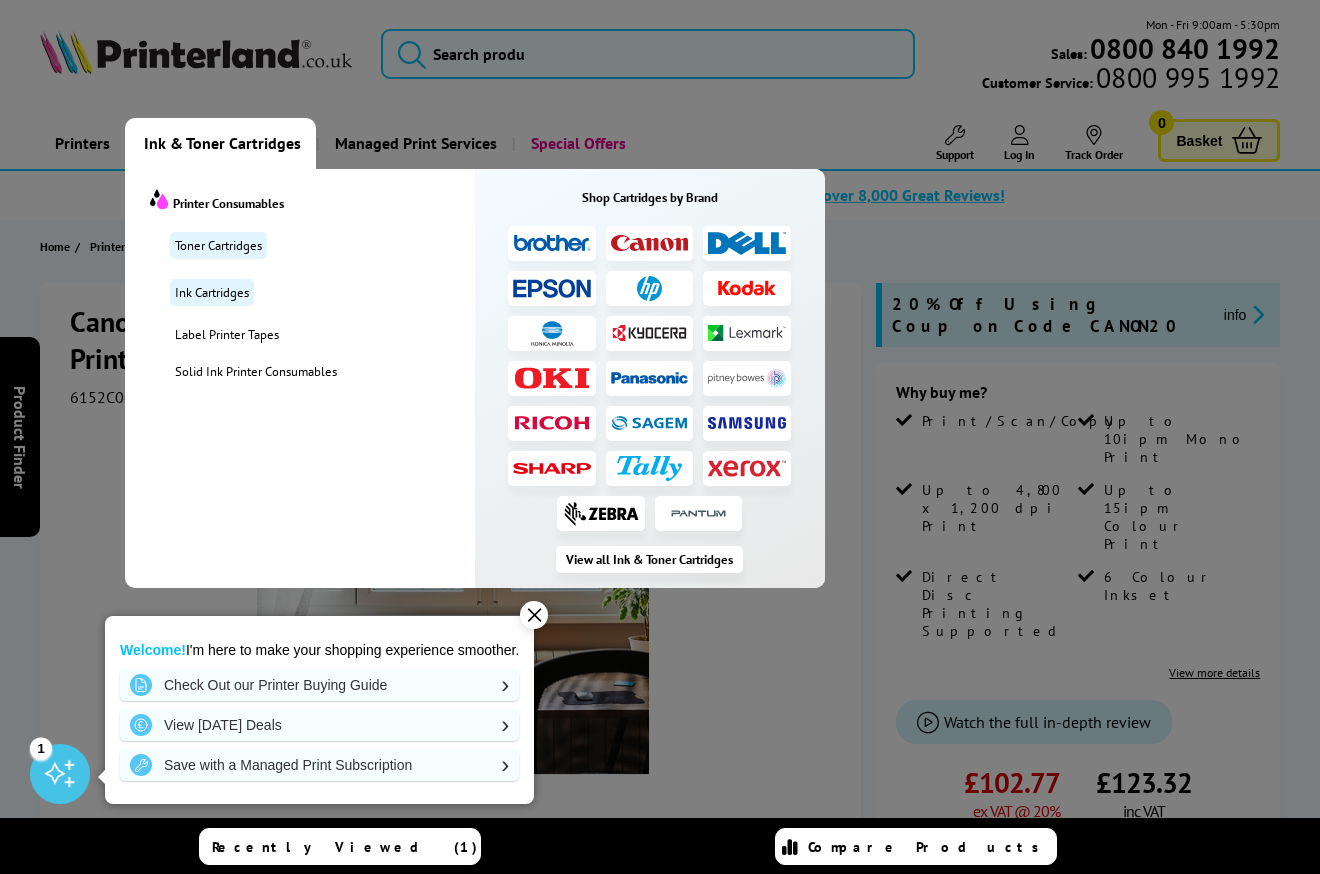 click at bounding box center [650, 243] 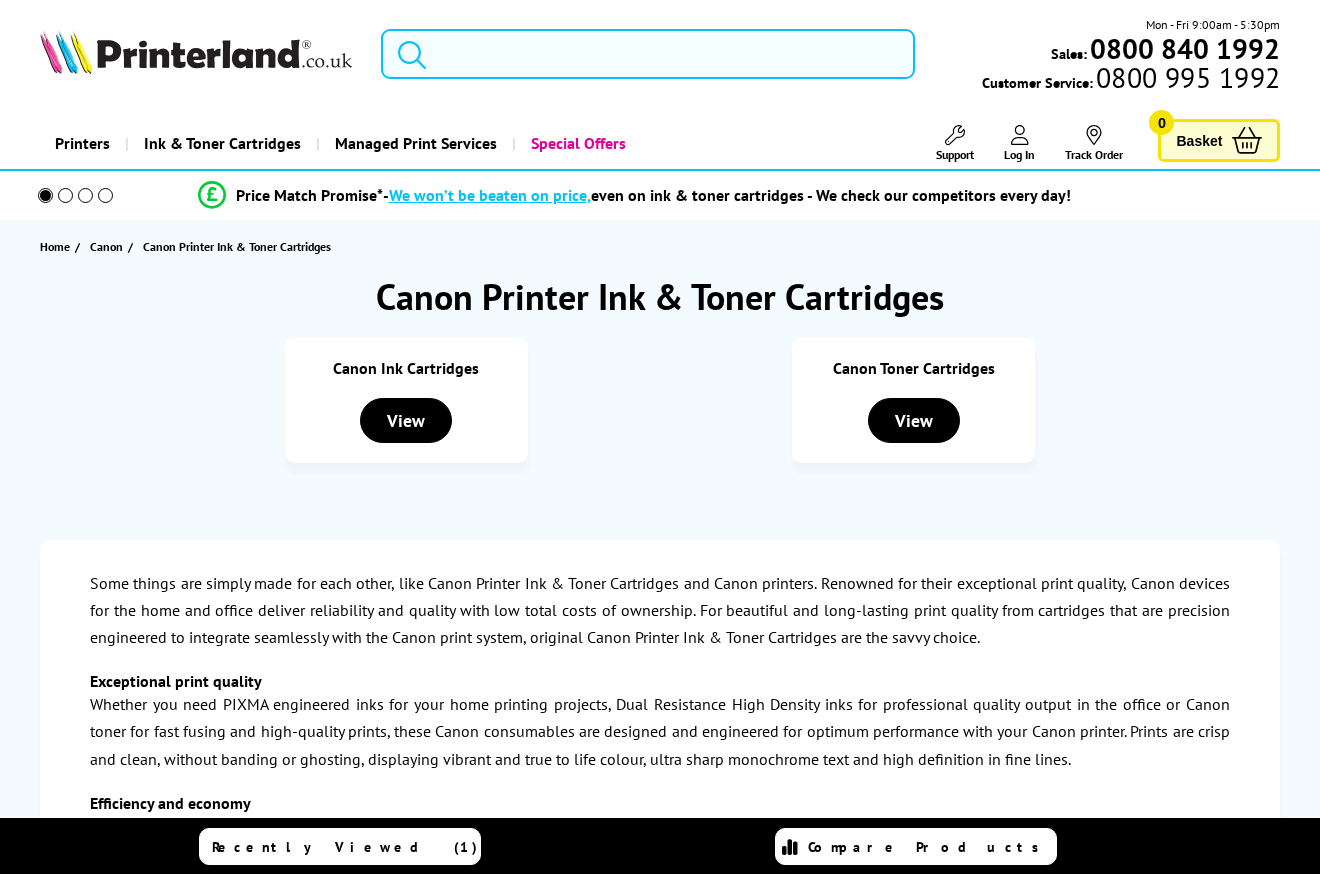 scroll, scrollTop: 0, scrollLeft: 0, axis: both 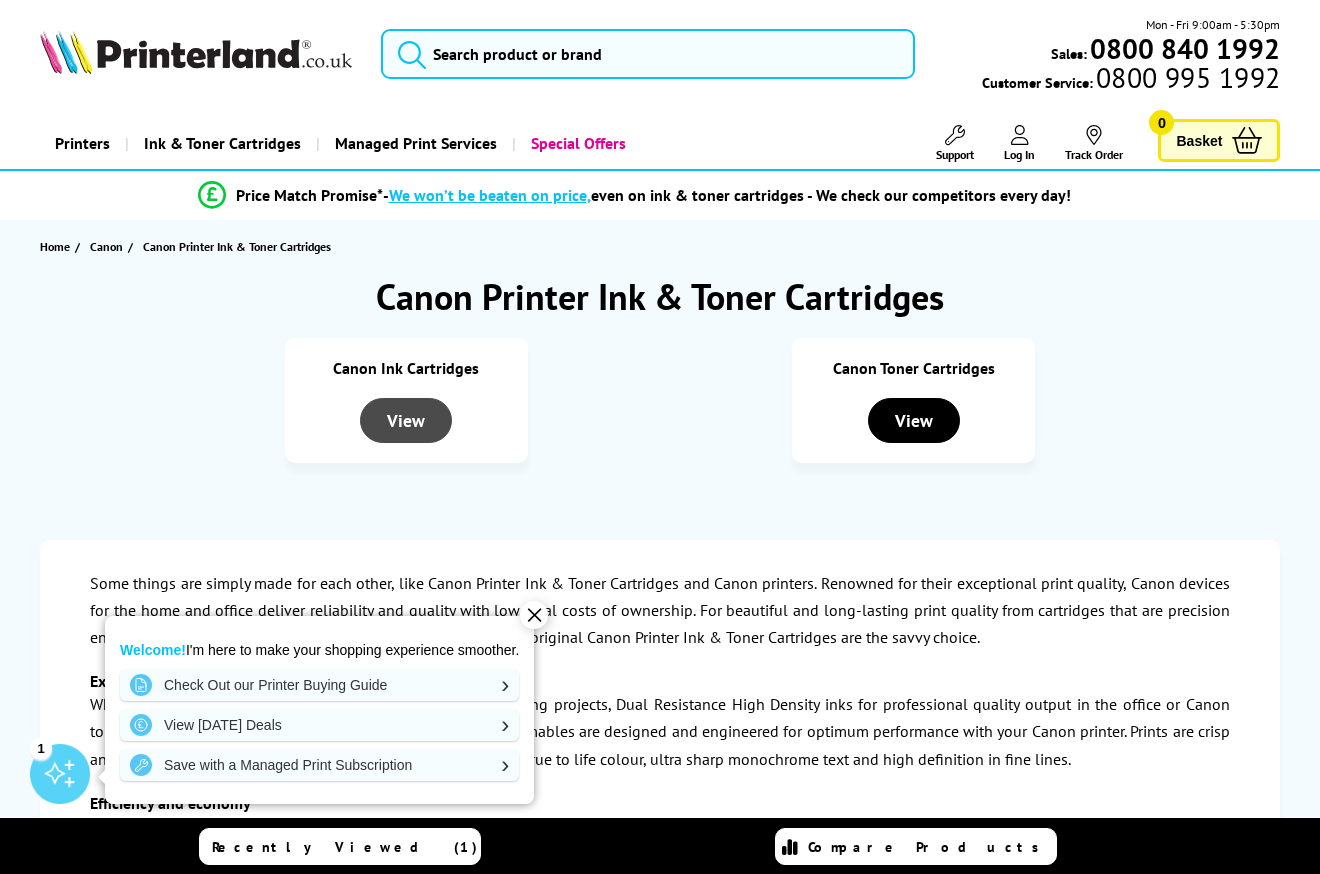 click on "View" at bounding box center (406, 420) 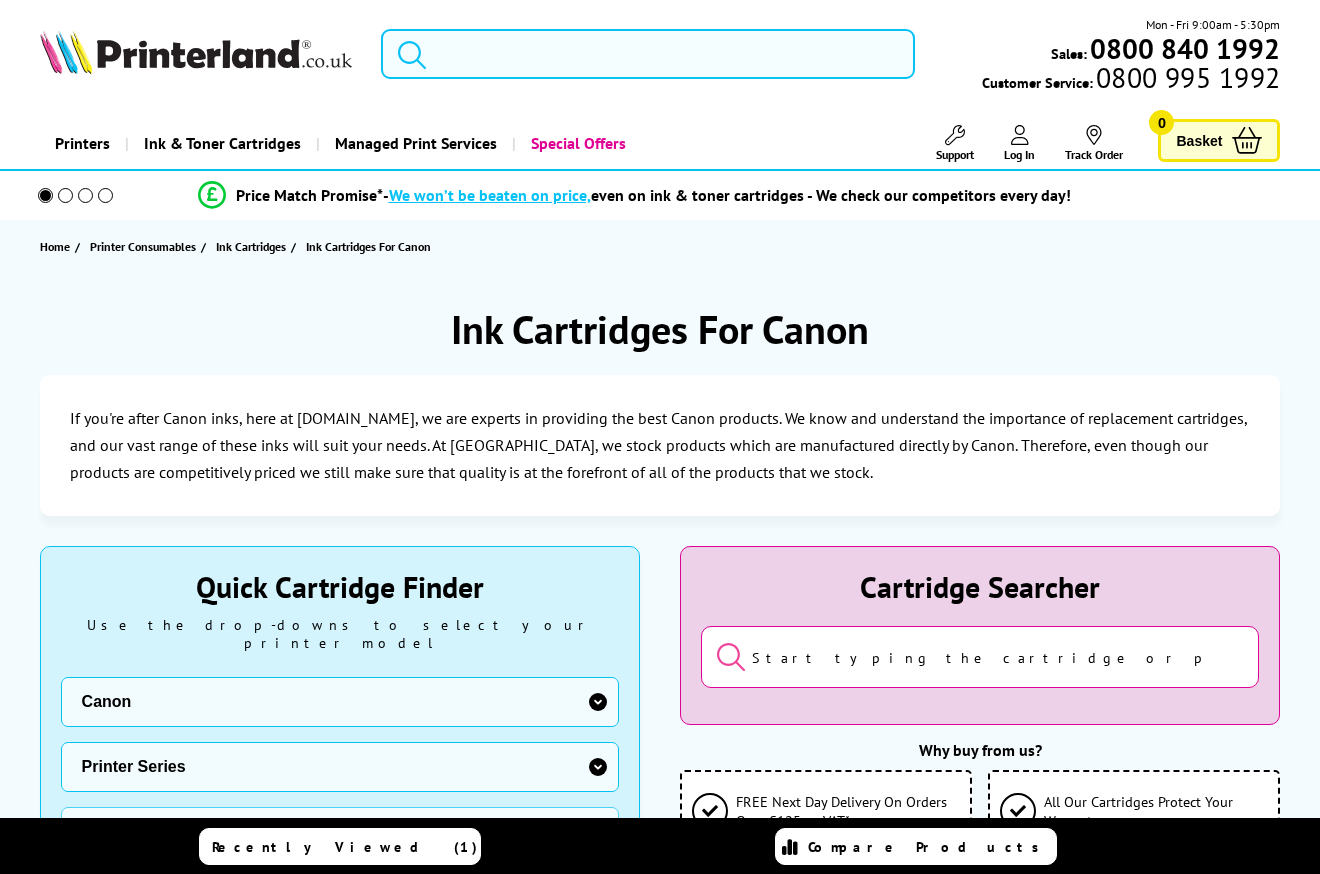 scroll, scrollTop: 0, scrollLeft: 0, axis: both 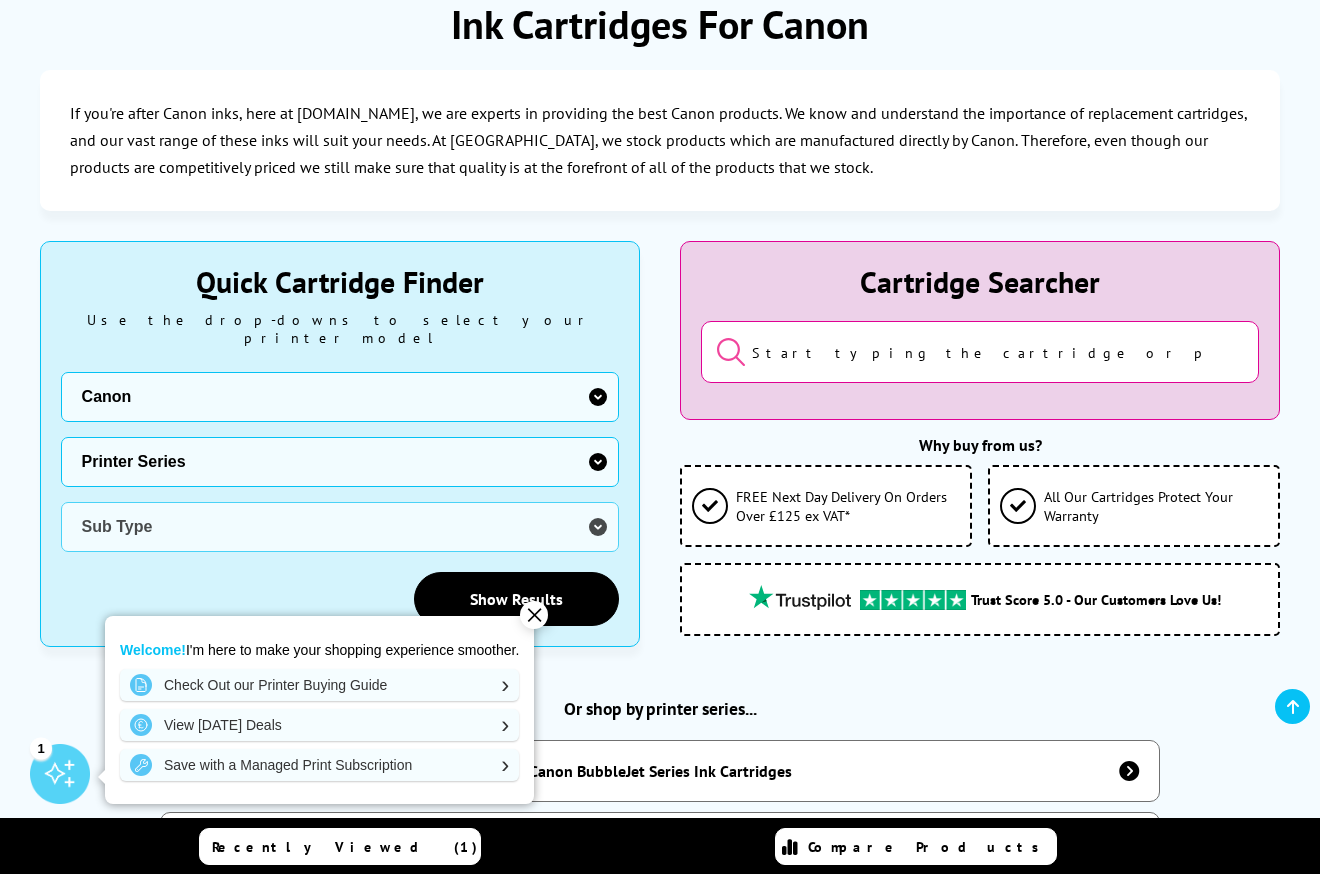 click on "Printer Series
BubbleJet Series
FAX Series
imagePROGRAF Series
MAXIFY Series
MultiPASS Series
PIXMA Pro Series
PIXMA Series
Pixus Series
SELPHY Series
SmartBase Series
WG Series
CFX Series
CLC Series
Copier
Fax Series
ImageCLASS
ImagePRESS
imageRUNNER Series
i-SENSYS Series
LaserBase Series
LaserClass
LBP Series
NP Series
P Series
PC Series
Smartbase Series" at bounding box center [340, 462] 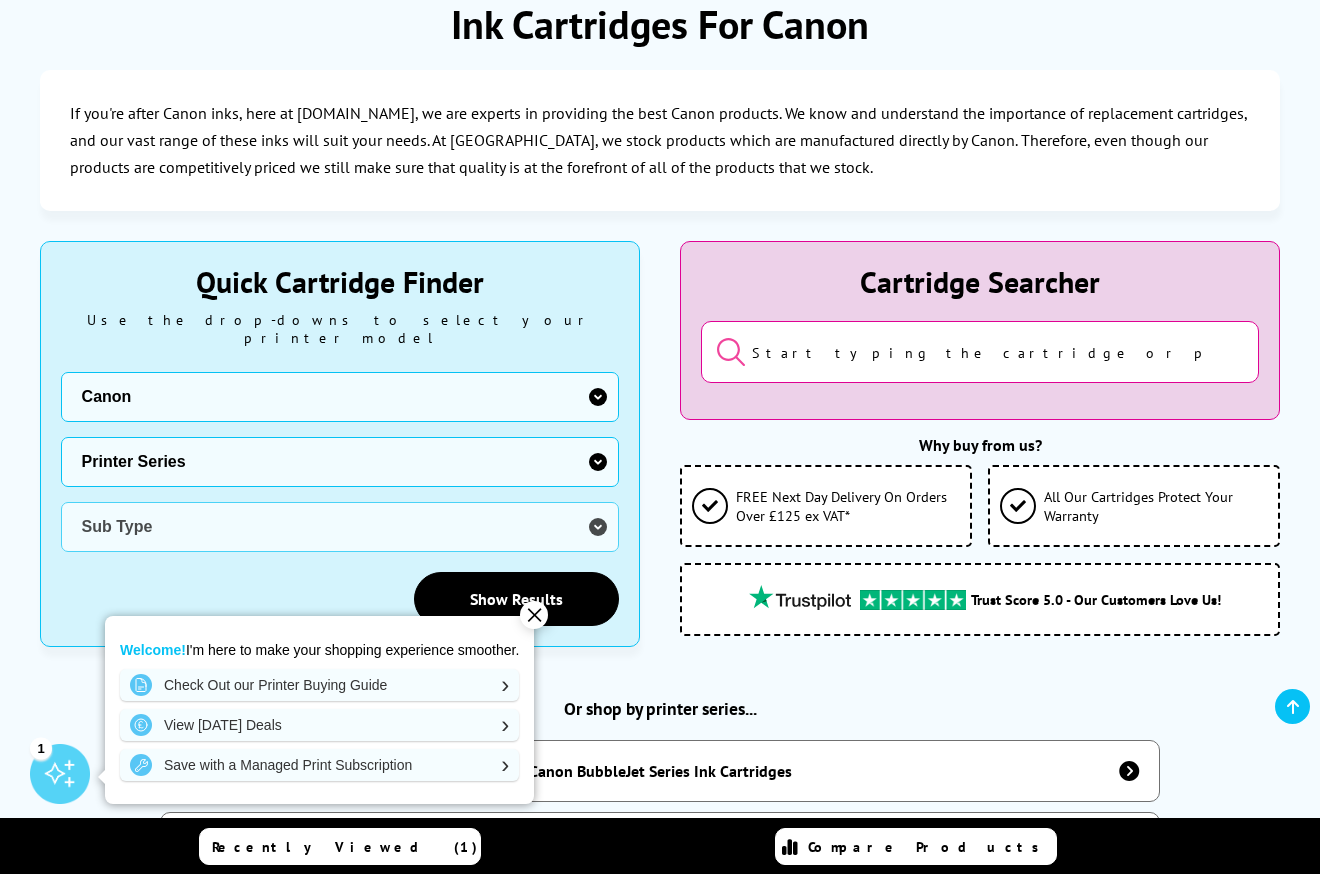 select on "32926" 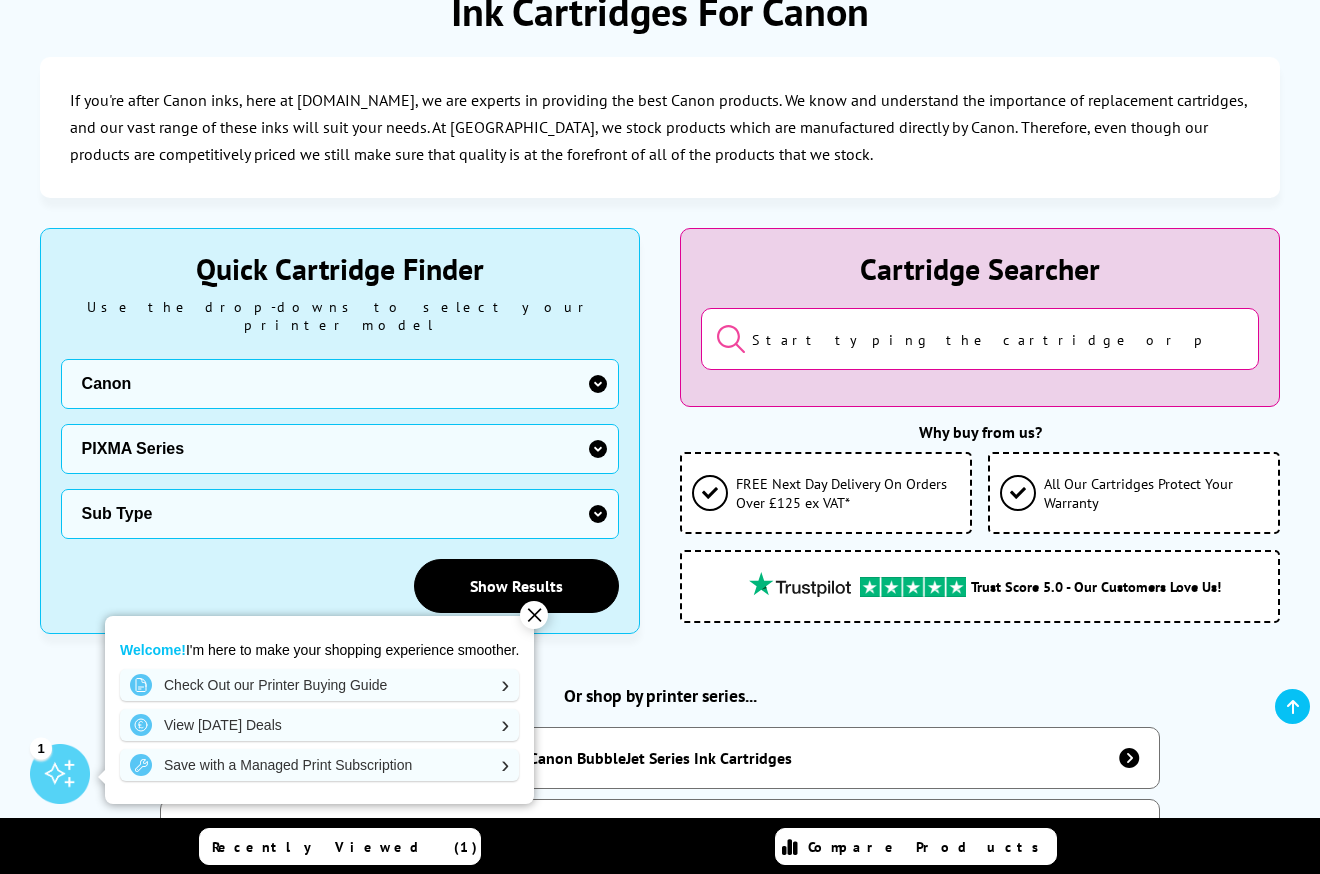 scroll, scrollTop: 400, scrollLeft: 0, axis: vertical 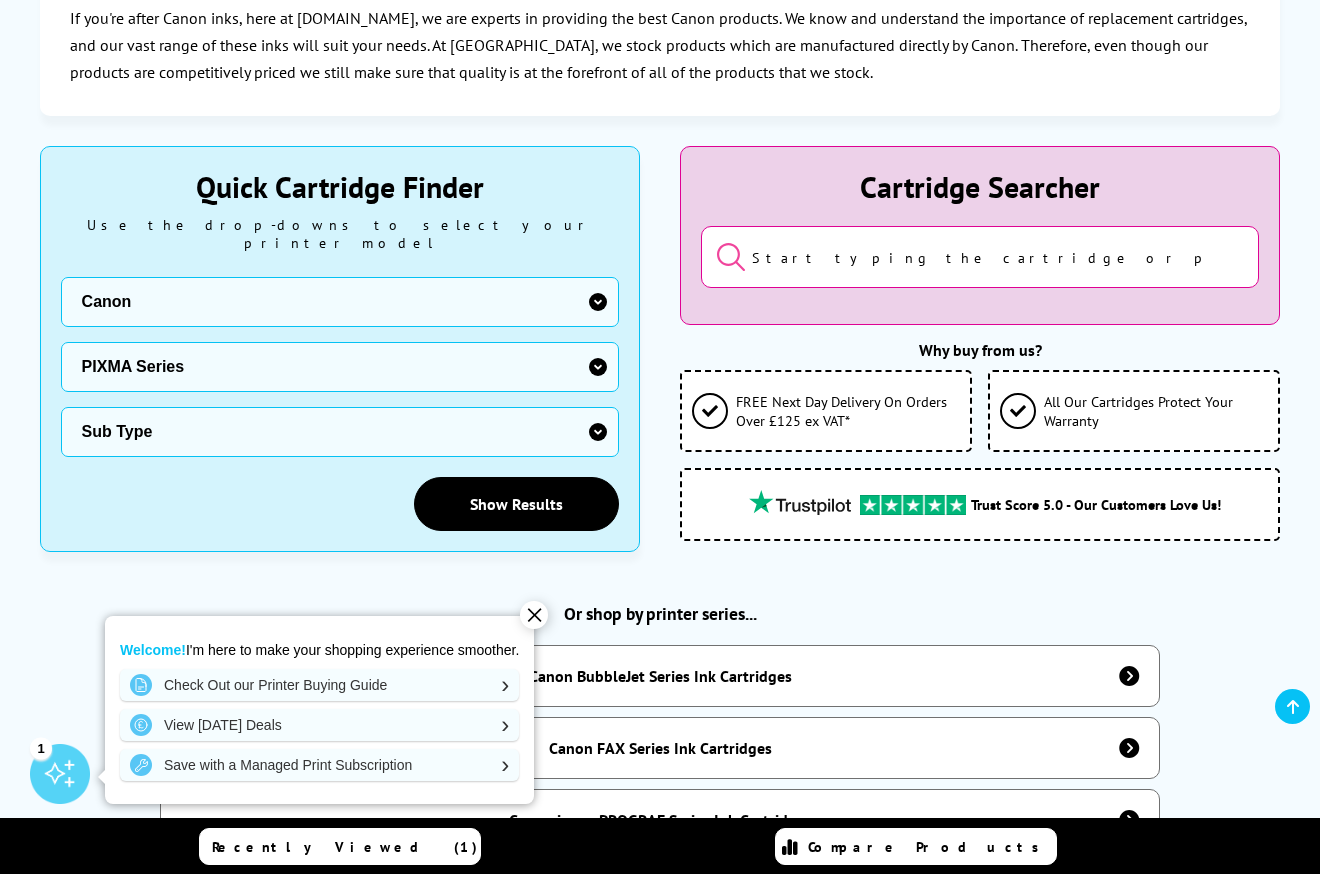 click on "Sub Type Canon PIXMA G1400 Inkjet Printer Ink Bottles Canon PIXMA G1500 Inkjet Printer Ink Bottles Canon PIXMA G1501 Inkjet Printer Ink Bottles Canon PIXMA G1510 Inkjet Printer Ink Bottles Canon PIXMA G1520 Inkjet Printer Ink Bottles Canon PIXMA G1530 Inkjet Printer Ink Bottles Canon PIXMA G2400 Inkjet Printer Ink Bottles Canon PIXMA G2500 Inkjet Printer Ink Bottles Canon PIXMA G2501 Inkjet Printer Ink Bottles Canon PIXMA G2510 Multifunction Printer Ink Bottles Canon PIXMA G2520 Multifunction Printer Ink Bottles Canon PIXMA G2560 Multifunction Printer Ink Bottles Canon PIXMA G2570 Multifunction Printer Ink Bottles Canon PIXMA G3400 Inkjet Printer Ink Bottles Canon PIXMA G3500 Inkjet Printer Ink Bottles Canon PIXMA G3501 Multifunction Printer Ink Bottles Canon PIXMA G3510 Multifunction Printer Ink Bottles Canon PIXMA G3560 Multifunction Printer Ink Bottles Canon PIXMA G3570 Multifunction Printer Ink Bottles Canon PIXMA G3571 Multifunction Printer Ink Bottles Canon PIXMA G3572 Multifunction Printer Ink Bottles" at bounding box center (340, 432) 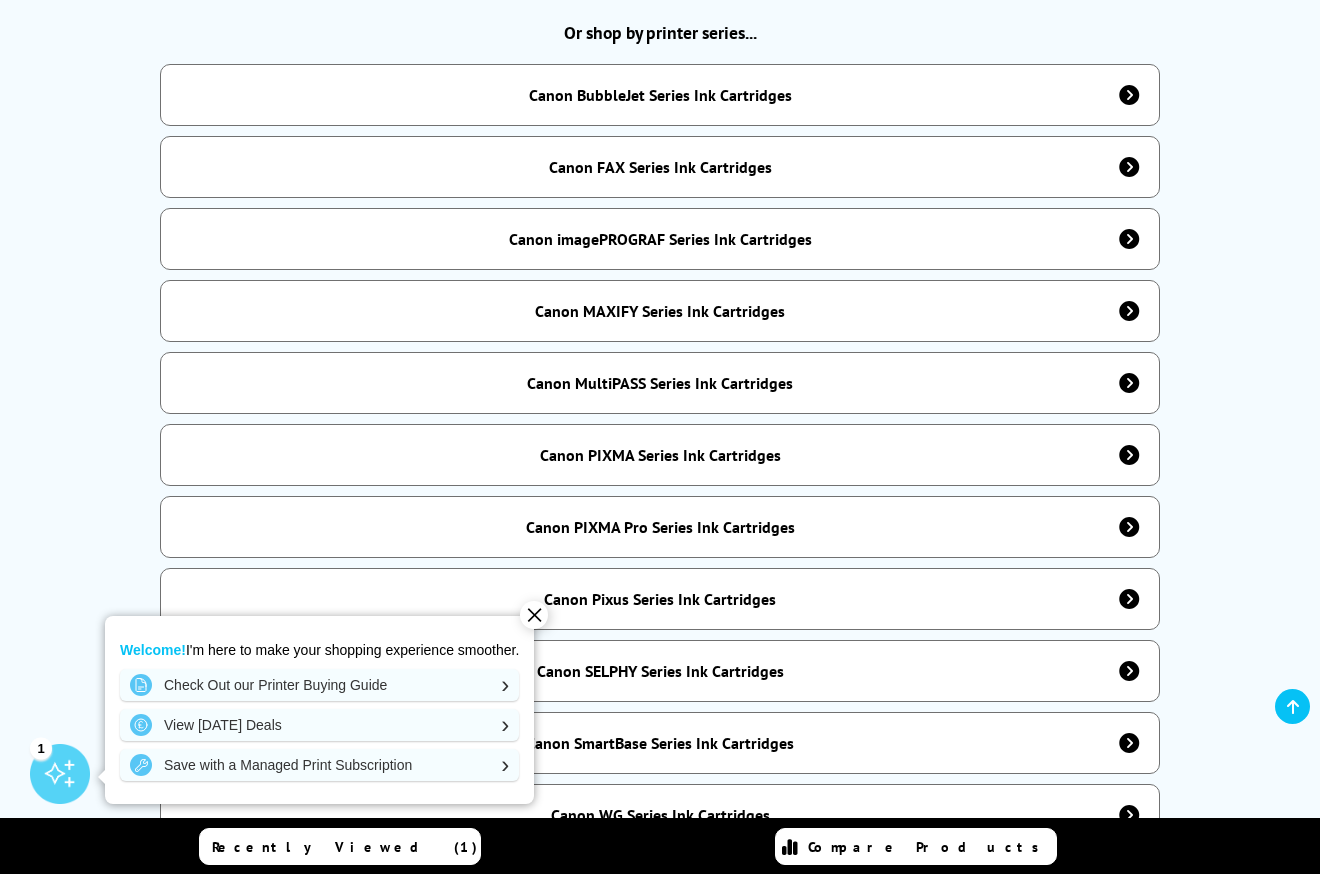 scroll, scrollTop: 359, scrollLeft: 0, axis: vertical 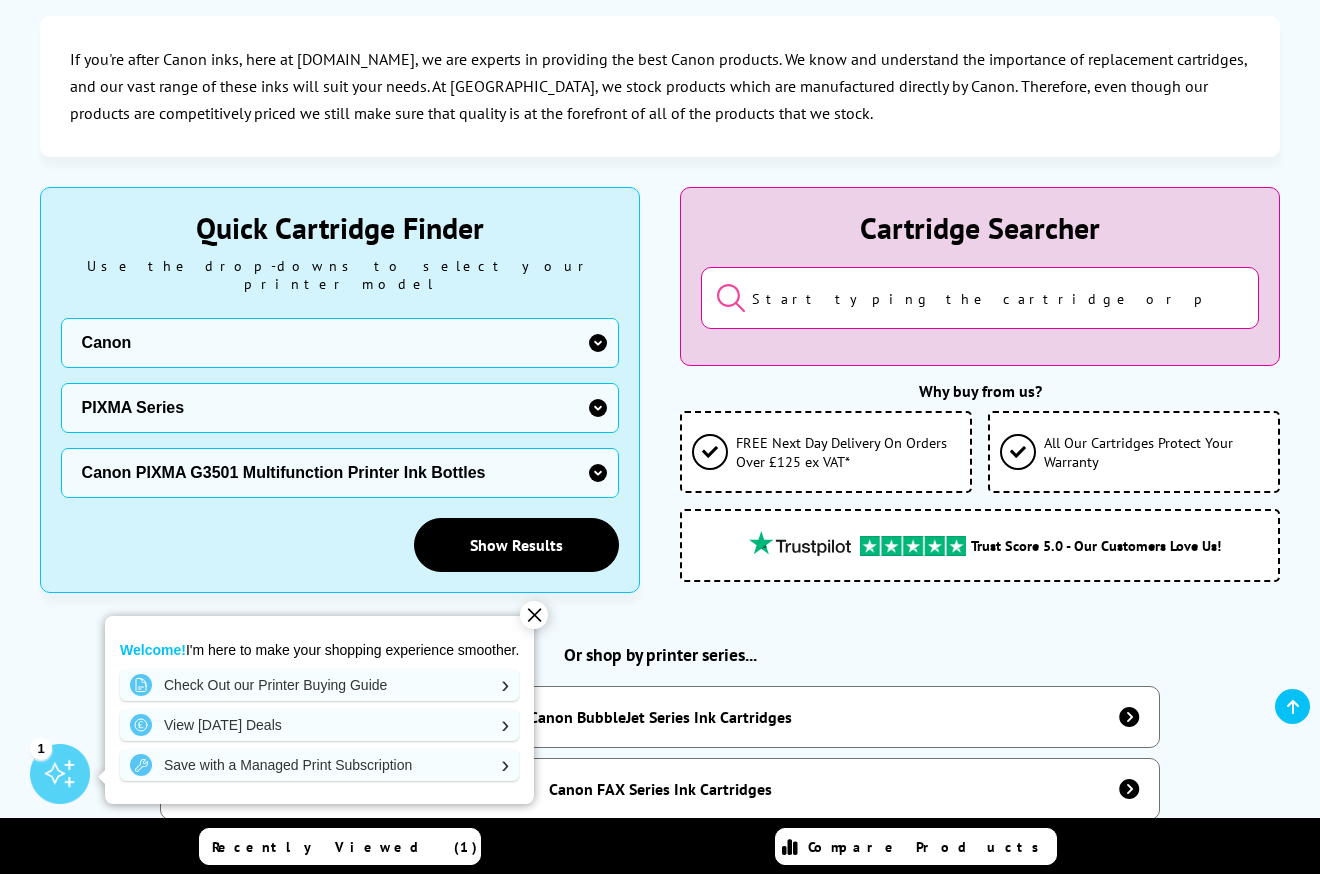 click on "Sub Type Canon PIXMA G1400 Inkjet Printer Ink Bottles Canon PIXMA G1500 Inkjet Printer Ink Bottles Canon PIXMA G1501 Inkjet Printer Ink Bottles Canon PIXMA G1510 Inkjet Printer Ink Bottles Canon PIXMA G1520 Inkjet Printer Ink Bottles Canon PIXMA G1530 Inkjet Printer Ink Bottles Canon PIXMA G2400 Inkjet Printer Ink Bottles Canon PIXMA G2500 Inkjet Printer Ink Bottles Canon PIXMA G2501 Inkjet Printer Ink Bottles Canon PIXMA G2510 Multifunction Printer Ink Bottles Canon PIXMA G2520 Multifunction Printer Ink Bottles Canon PIXMA G2560 Multifunction Printer Ink Bottles Canon PIXMA G2570 Multifunction Printer Ink Bottles Canon PIXMA G3400 Inkjet Printer Ink Bottles Canon PIXMA G3500 Inkjet Printer Ink Bottles Canon PIXMA G3501 Multifunction Printer Ink Bottles Canon PIXMA G3510 Multifunction Printer Ink Bottles Canon PIXMA G3560 Multifunction Printer Ink Bottles Canon PIXMA G3570 Multifunction Printer Ink Bottles Canon PIXMA G3571 Multifunction Printer Ink Bottles Canon PIXMA G3572 Multifunction Printer Ink Bottles" at bounding box center (340, 473) 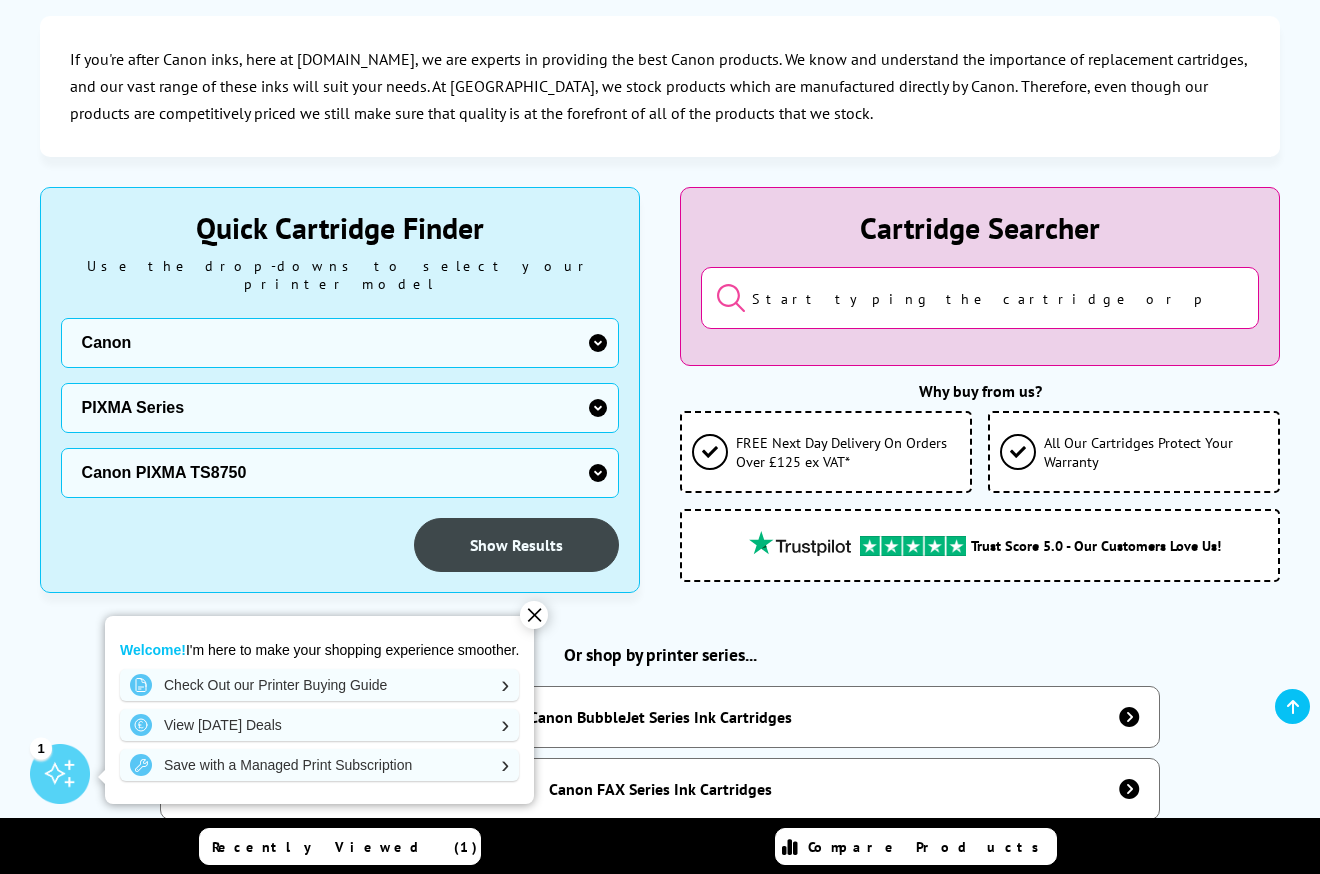 click on "Show Results" at bounding box center [516, 545] 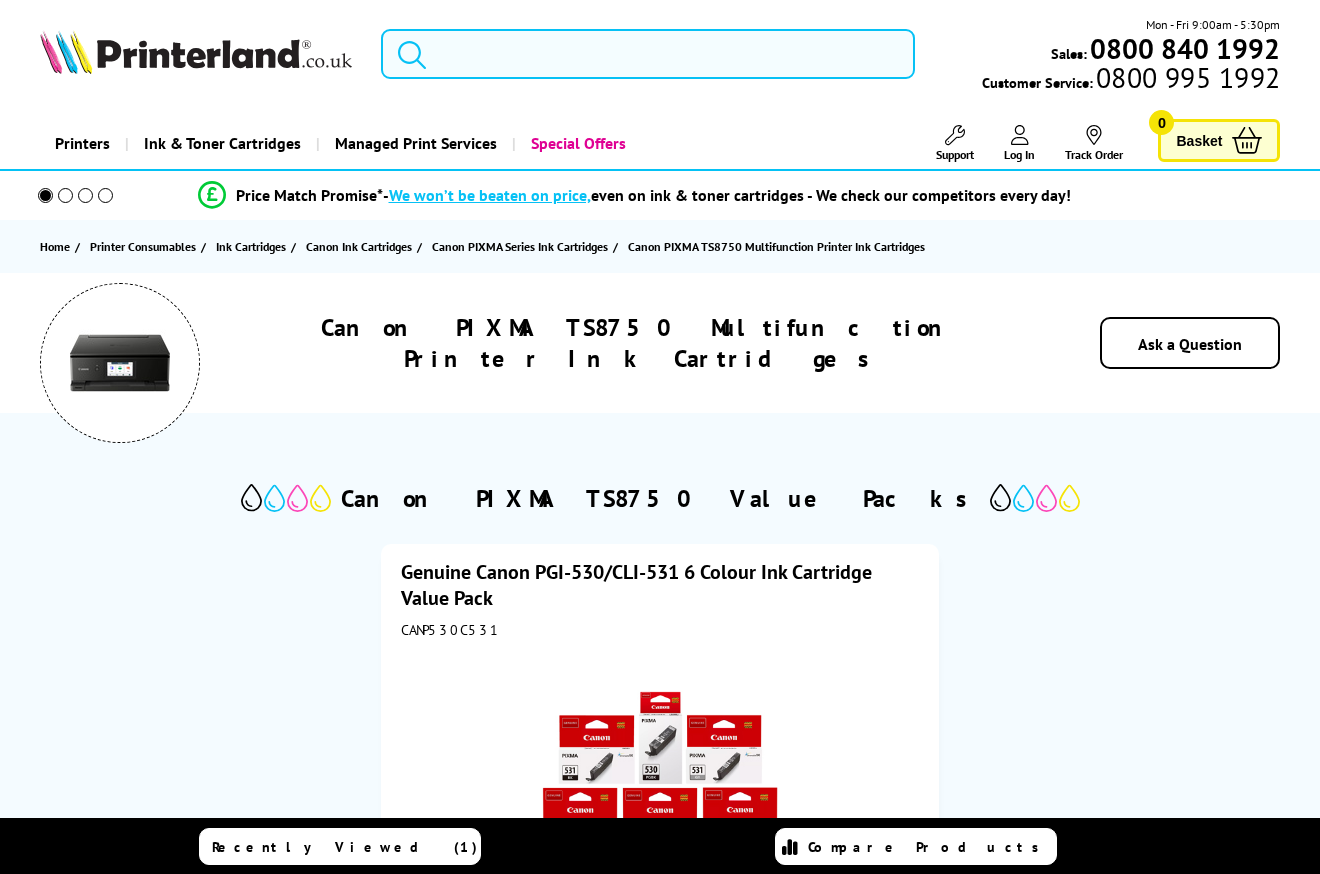 scroll, scrollTop: 0, scrollLeft: 0, axis: both 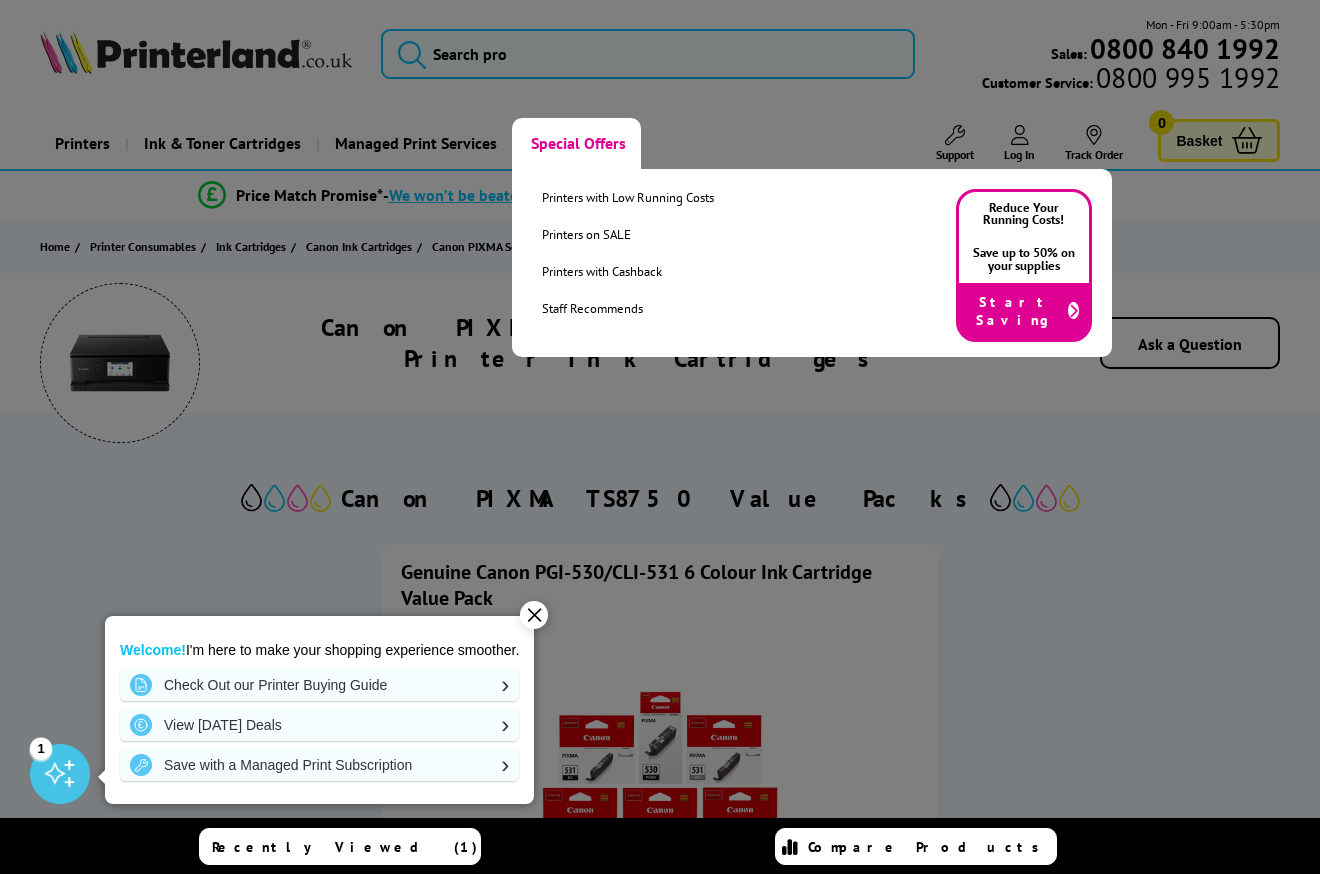 click on "Special Offers" at bounding box center (576, 143) 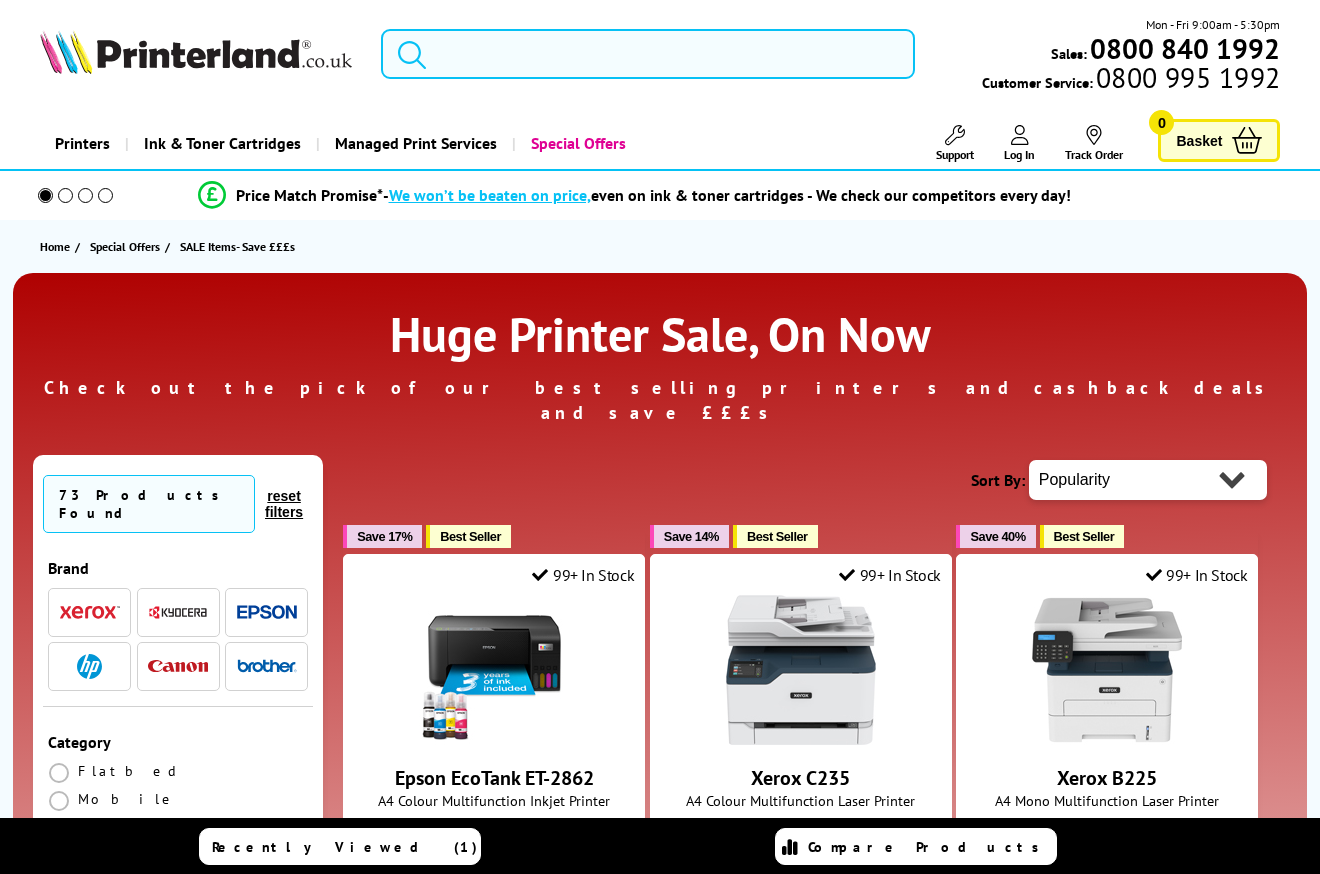 scroll, scrollTop: 0, scrollLeft: 0, axis: both 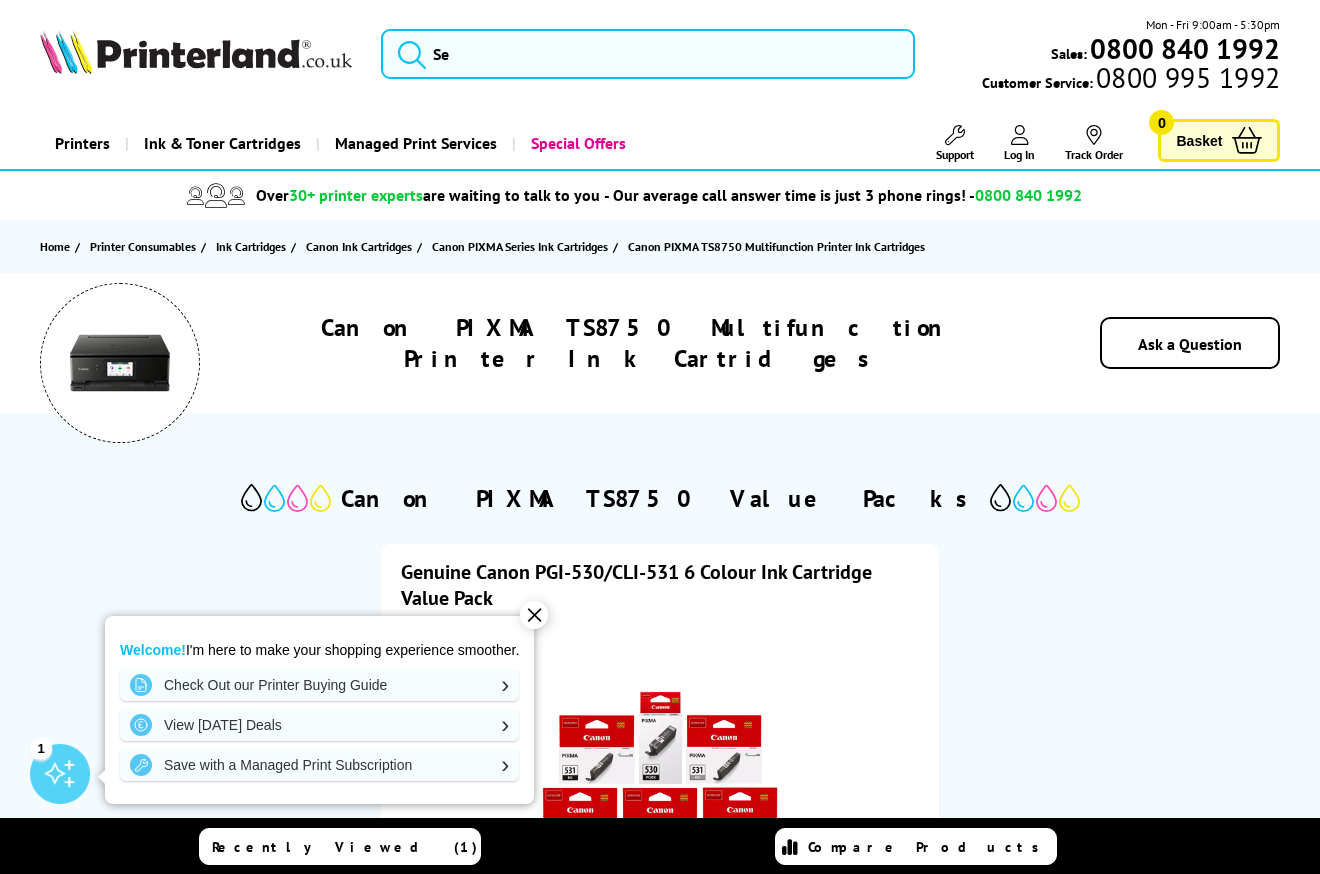 click at bounding box center [120, 363] 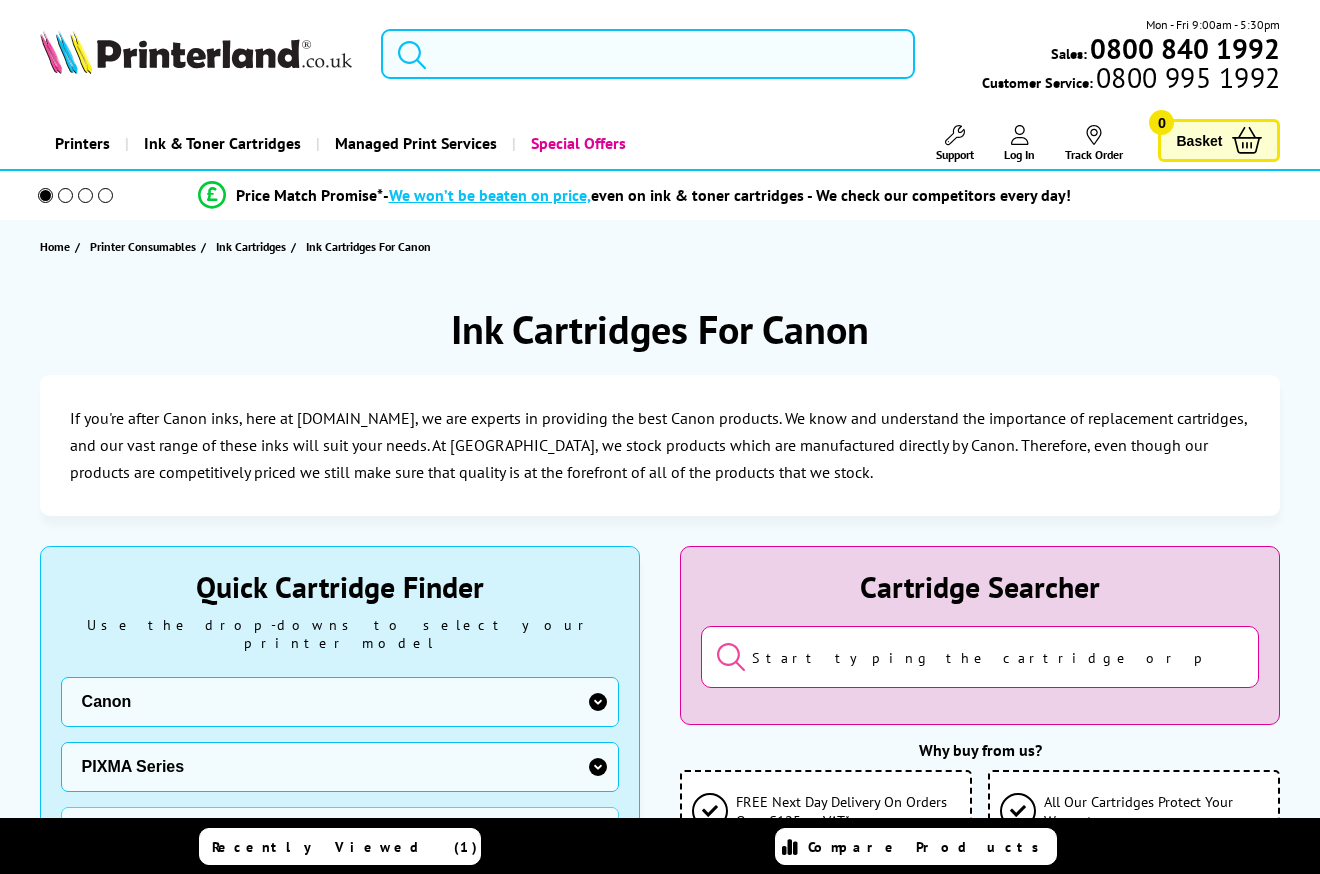 select on "32926" 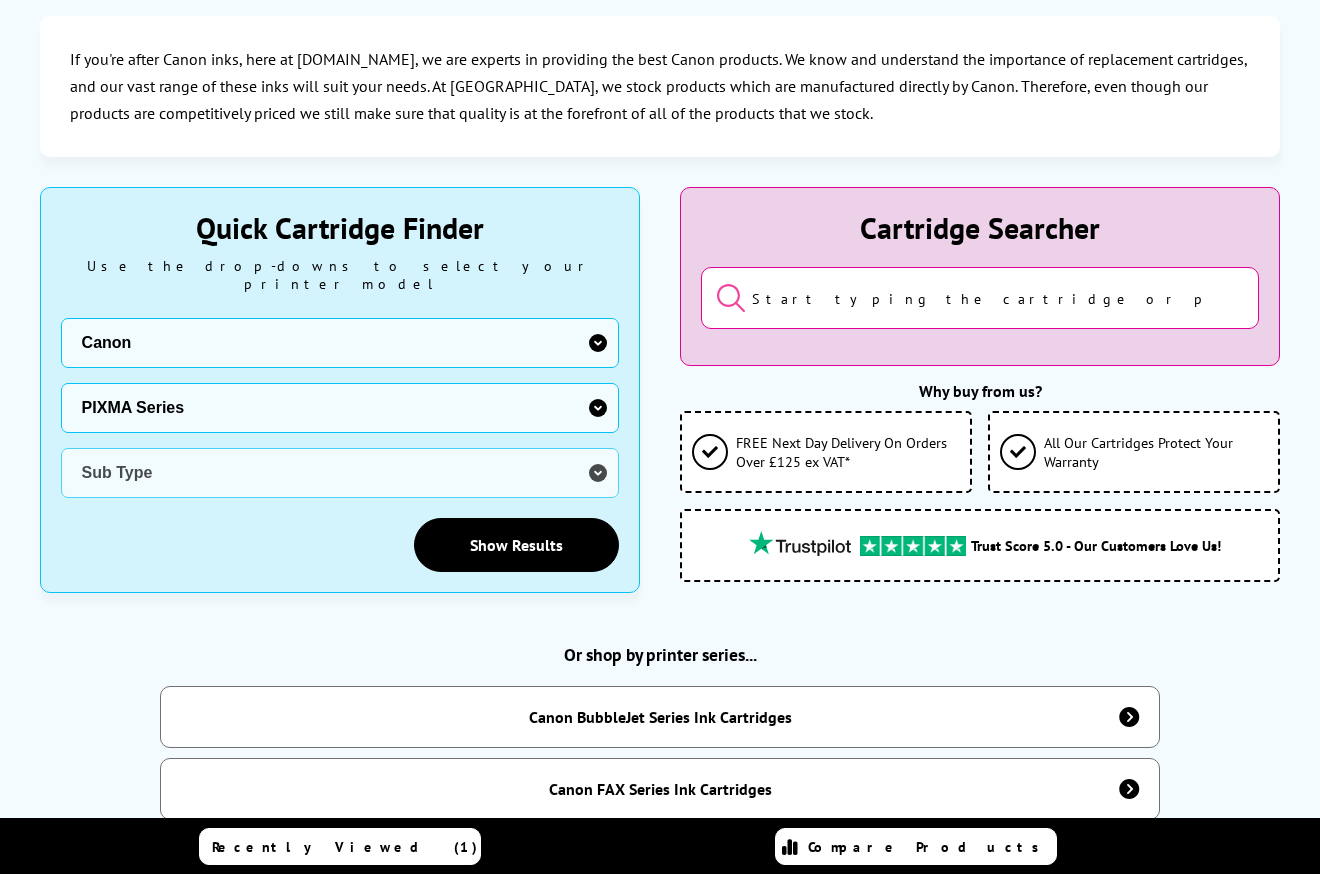 scroll, scrollTop: 0, scrollLeft: 0, axis: both 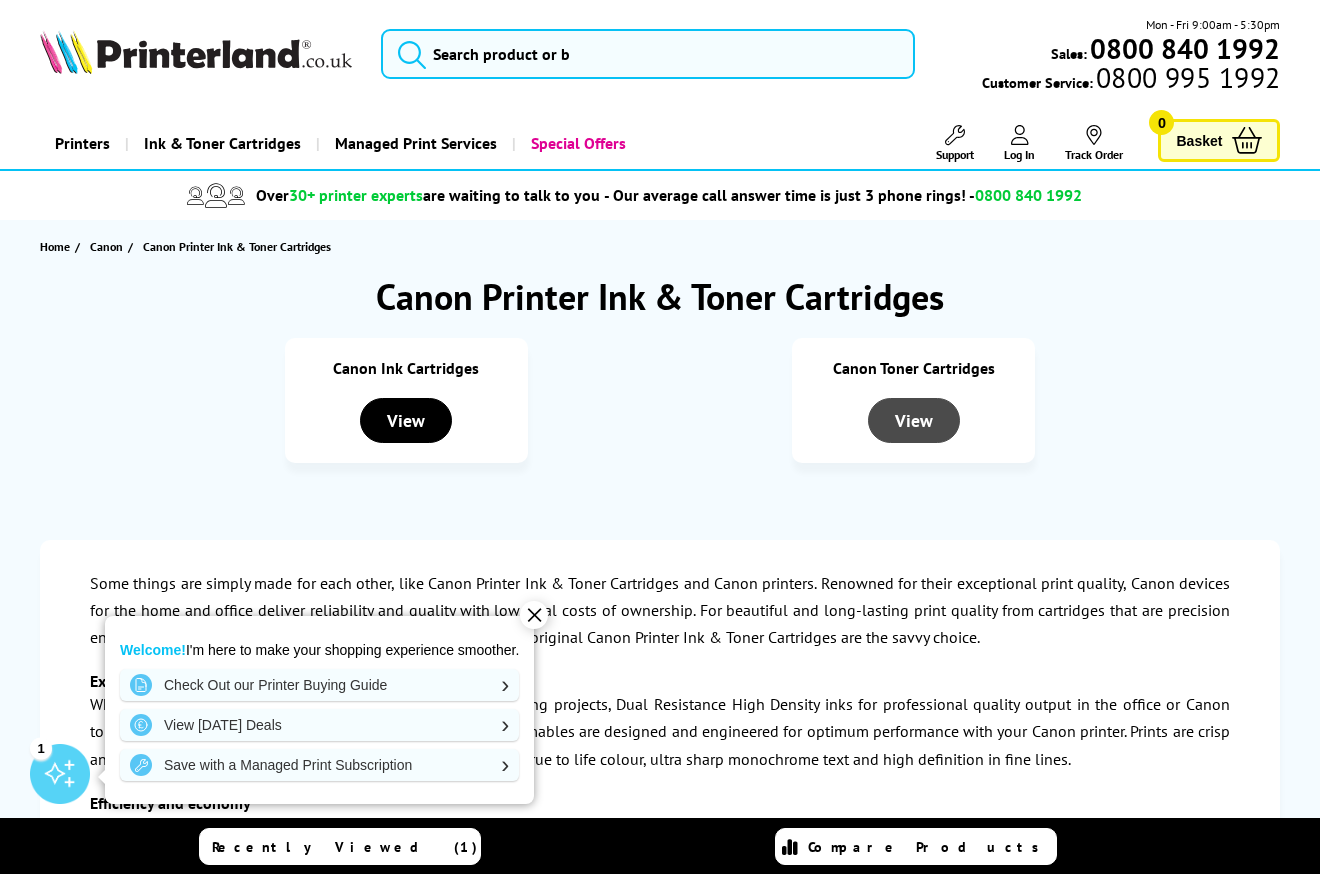 click on "View" at bounding box center (914, 420) 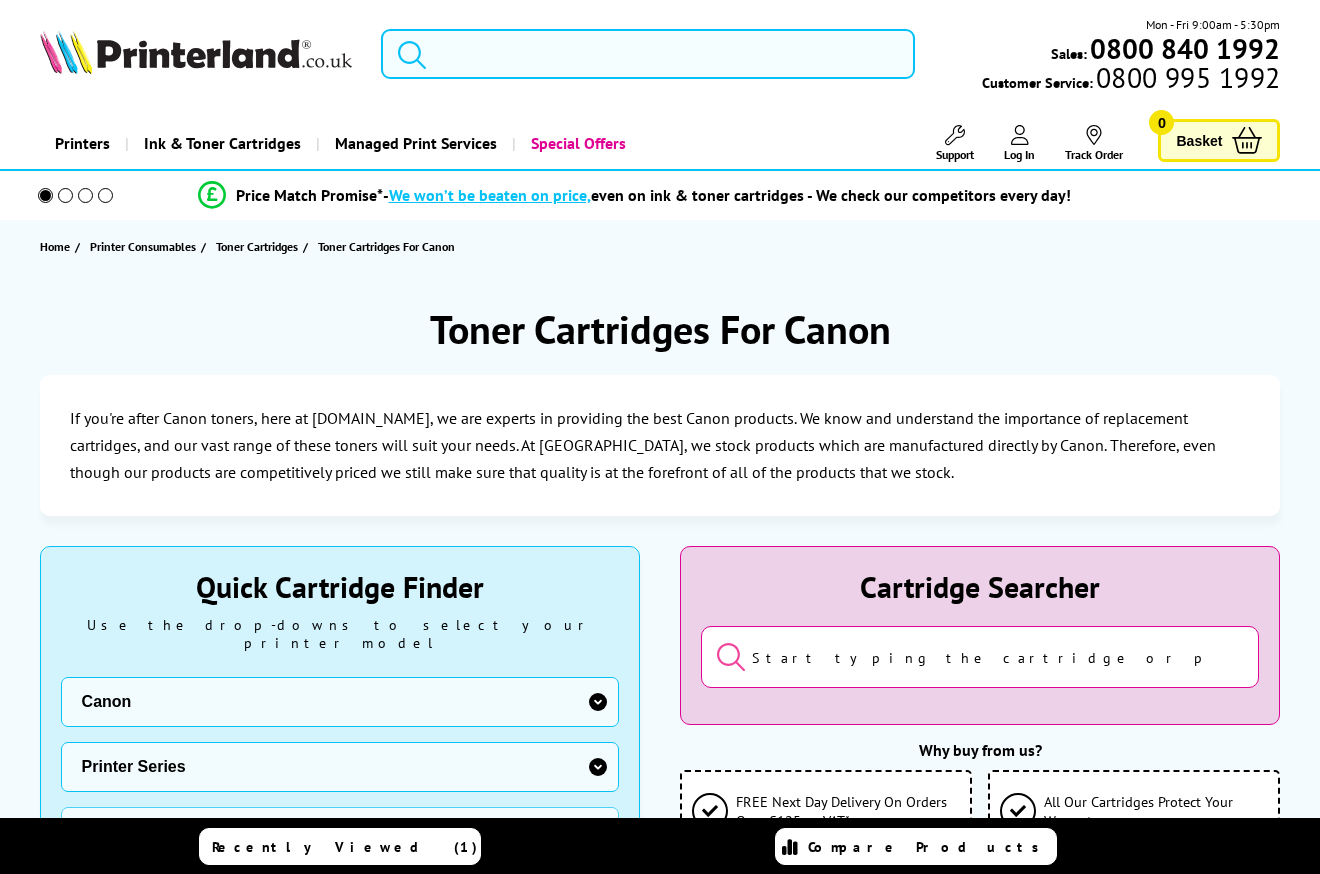 scroll, scrollTop: 0, scrollLeft: 0, axis: both 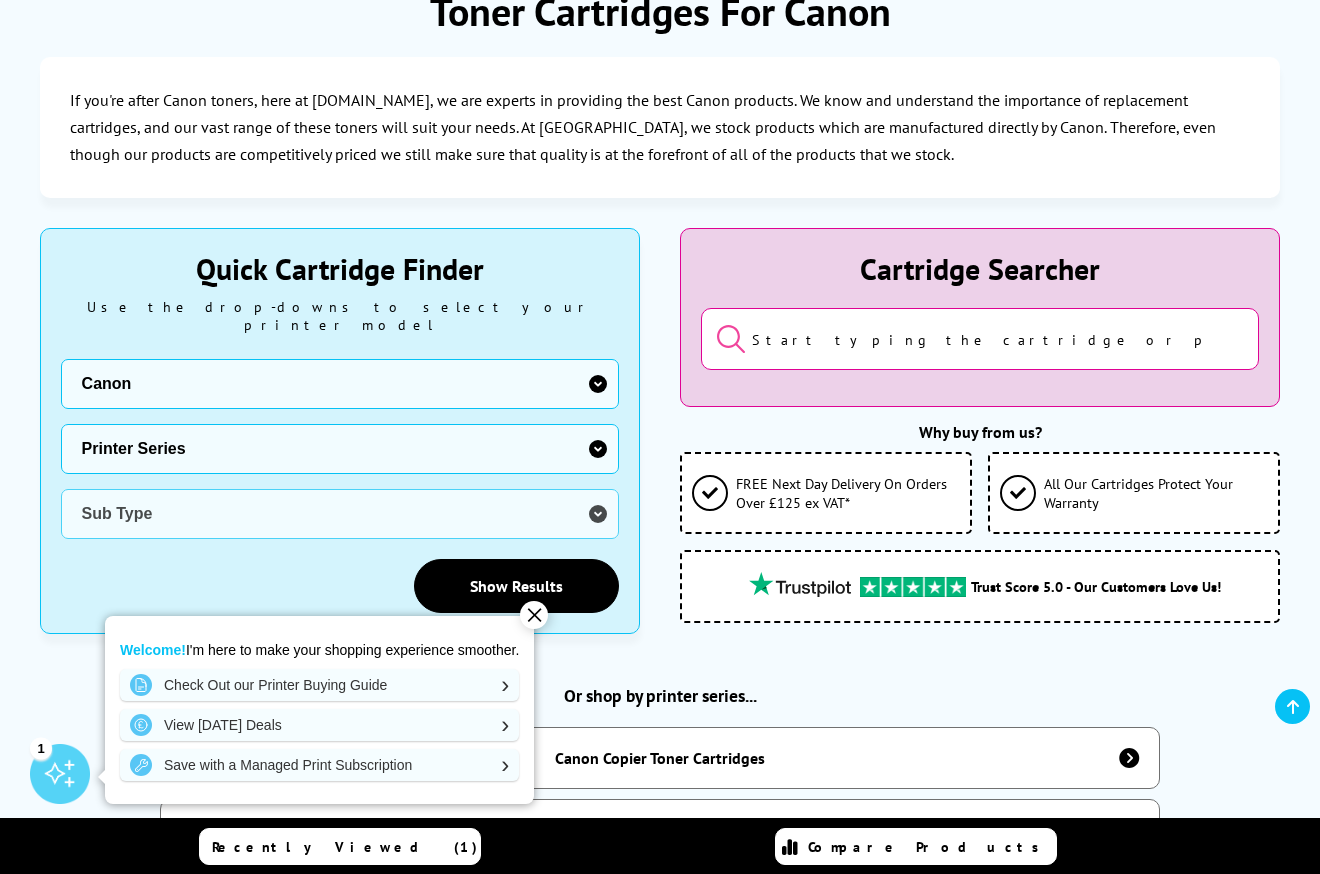 click at bounding box center [980, 339] 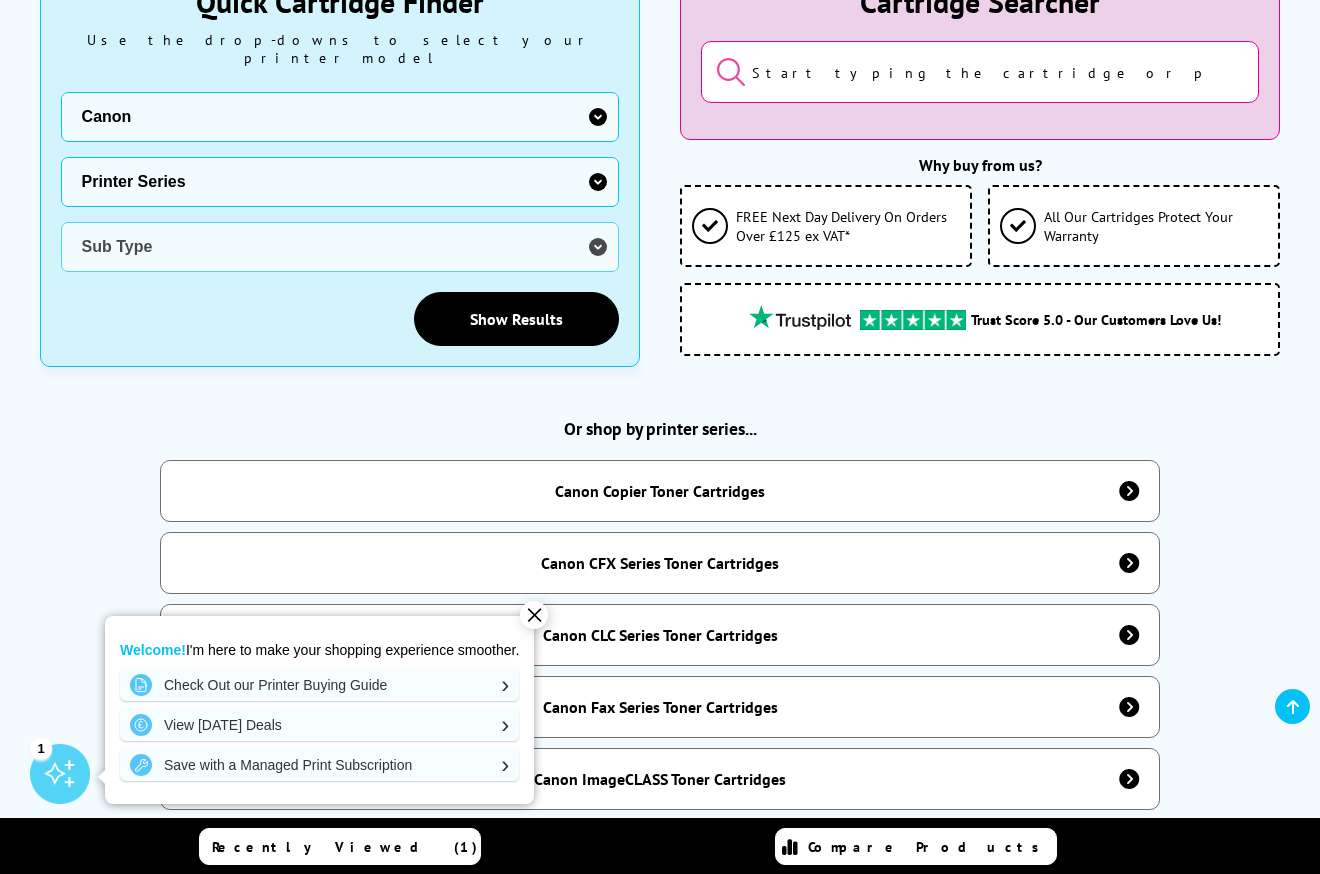 scroll, scrollTop: 683, scrollLeft: 0, axis: vertical 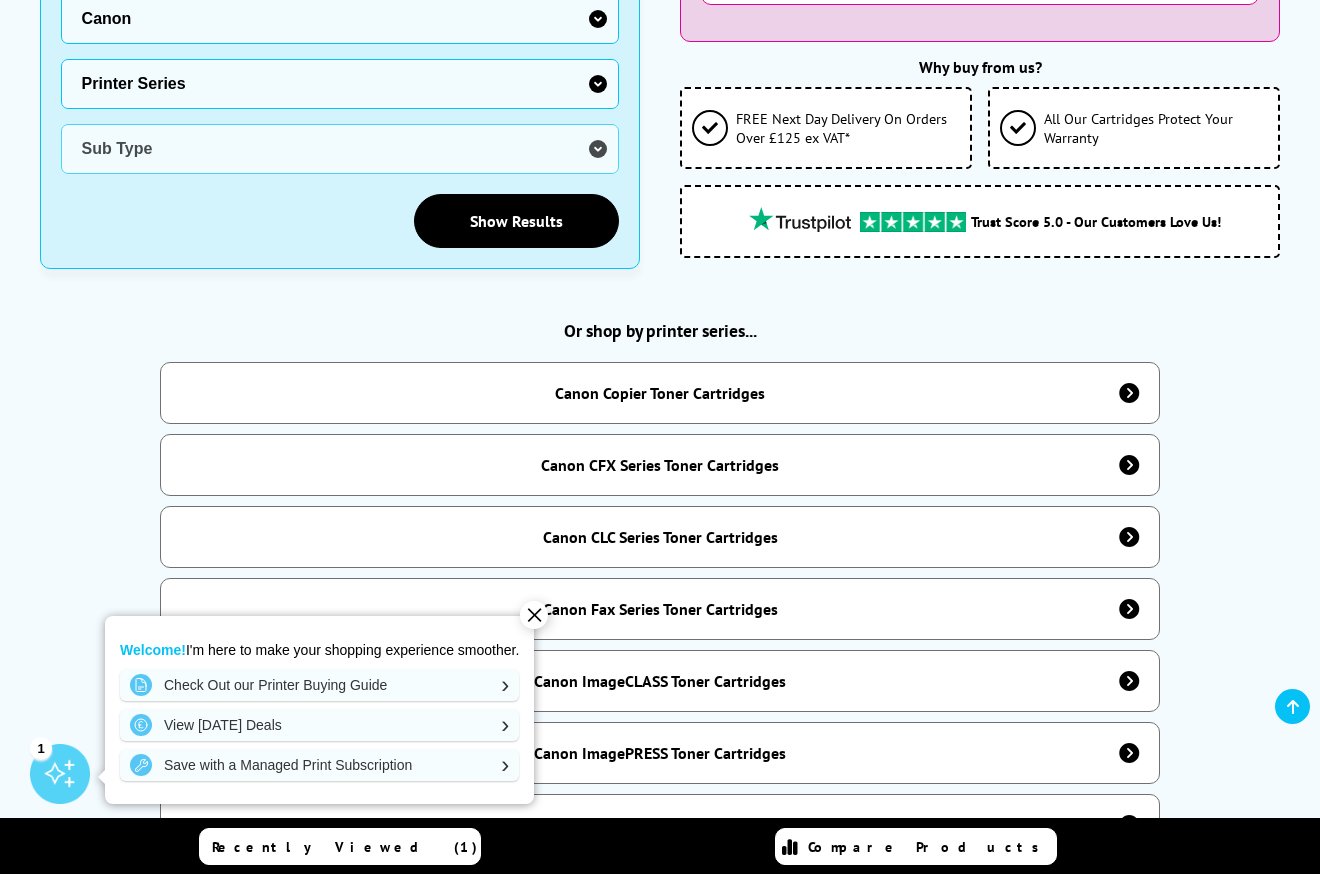 click on "Canon Copier Toner Cartridges" at bounding box center (660, 393) 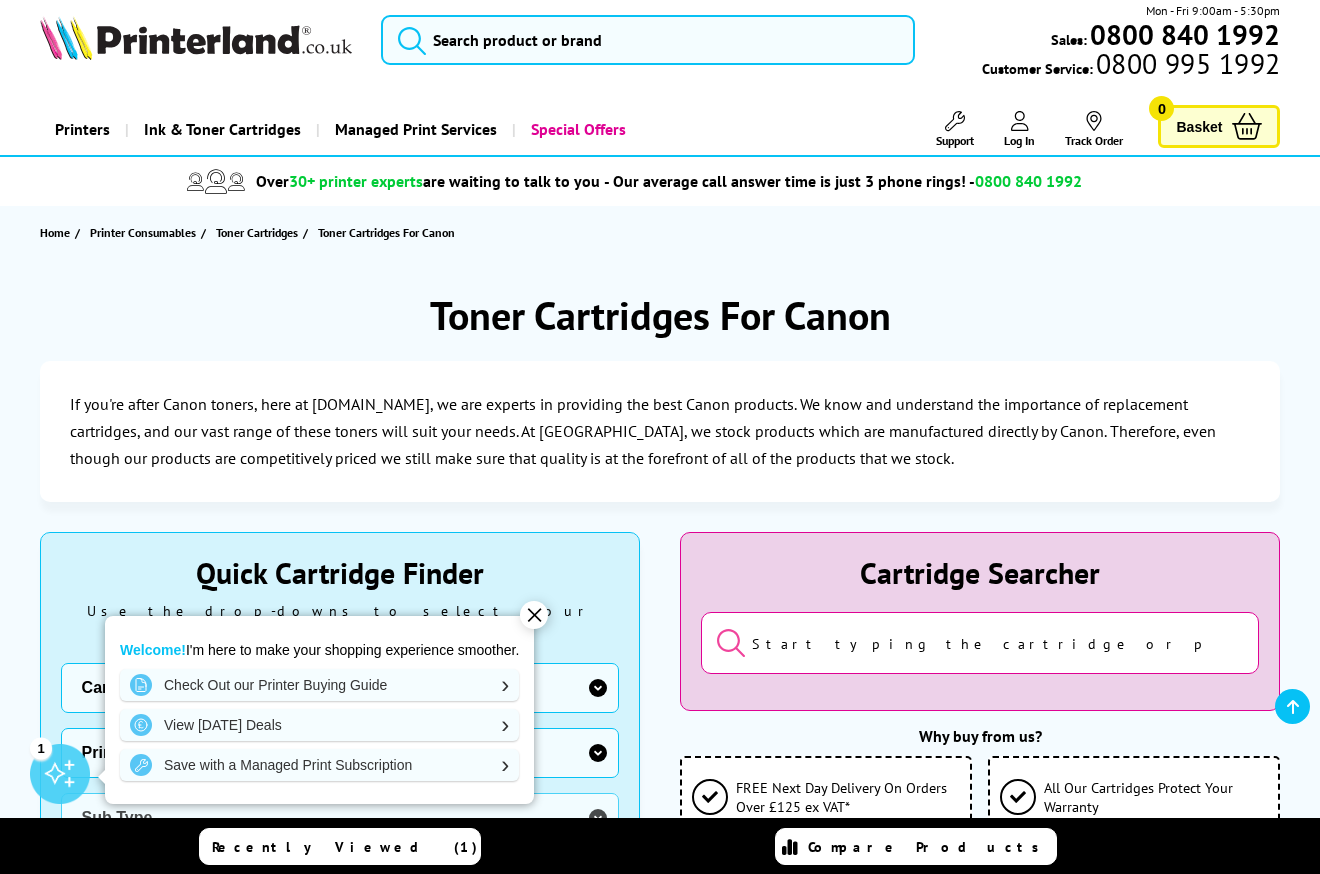 scroll, scrollTop: 0, scrollLeft: 0, axis: both 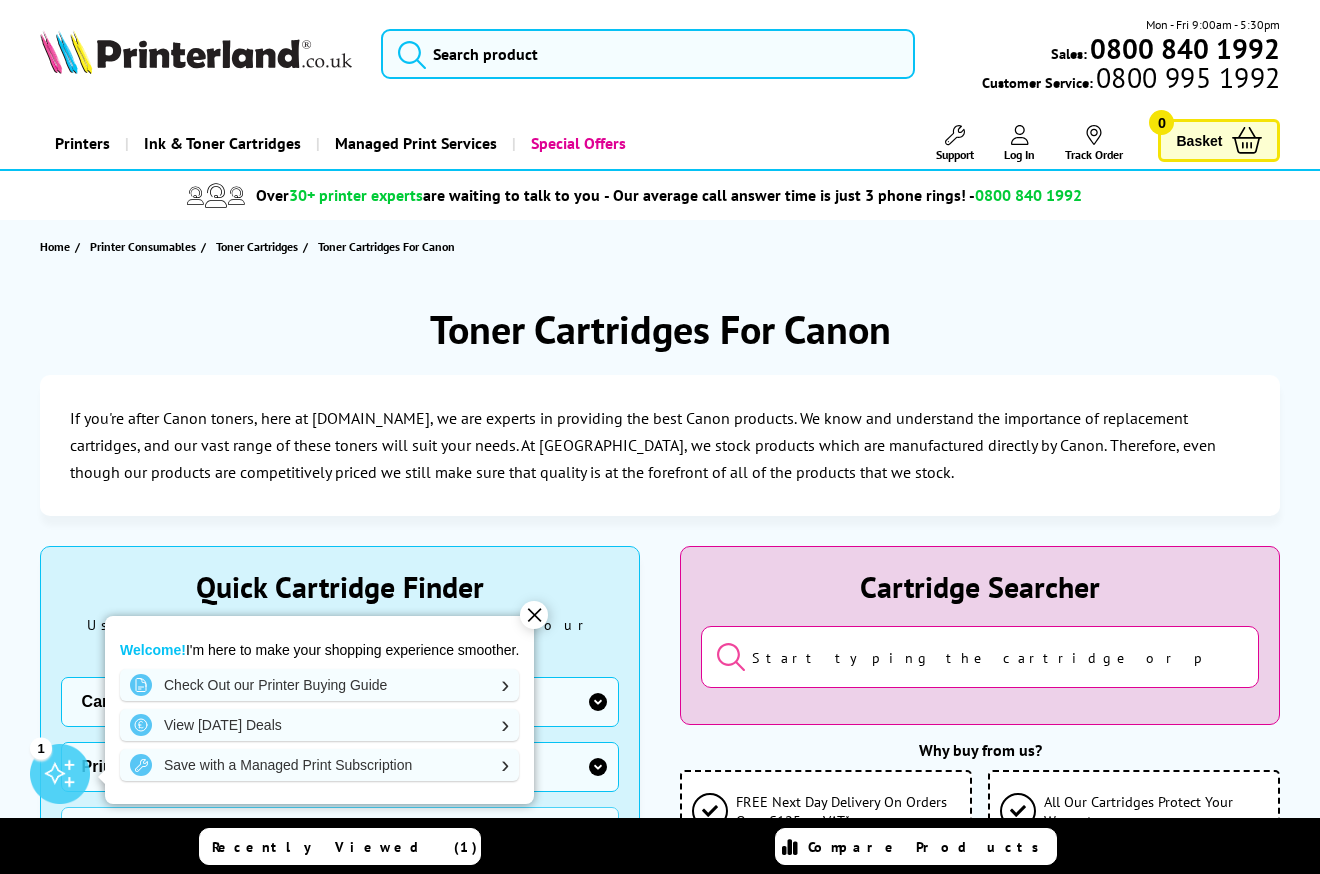 click on "Toner Cartridges For Canon
If you're after Canon toners, here at Printerland.co.uk, we are experts in providing the best Canon products. We know and understand the importance of replacement cartridges, and our vast range of these toners will suit your needs. At Printerland, we stock products which are manufactured directly by Canon. Therefore, even though our products are competitively priced we still make sure that quality is at the forefront of all of the products that we stock.
Quick Cartridge Finder
Use the drop-downs to select your printer model
Manufacturer
Brother
Canon
Cubify
Dell
Dymo
Epson
HP
Kodak" at bounding box center (660, 3545) 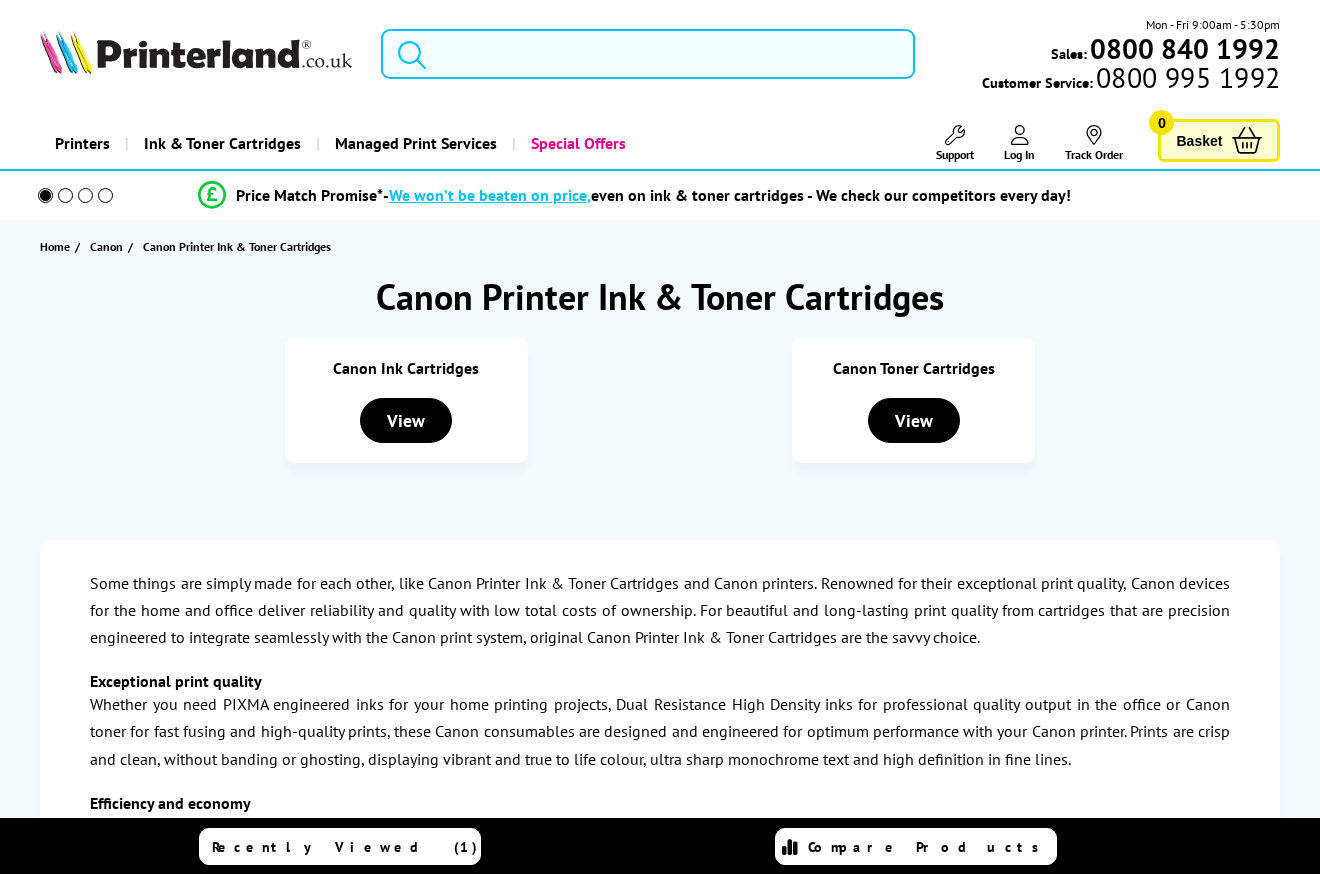 scroll, scrollTop: 0, scrollLeft: 0, axis: both 